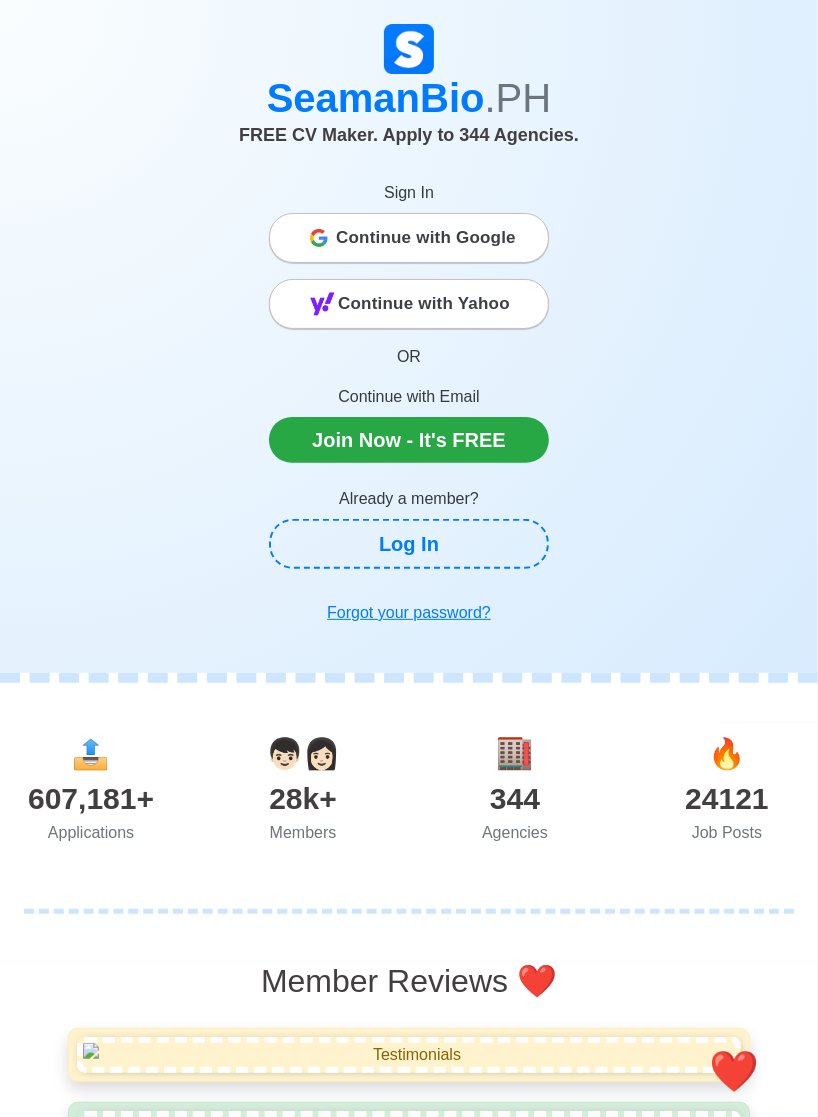 scroll, scrollTop: 0, scrollLeft: 0, axis: both 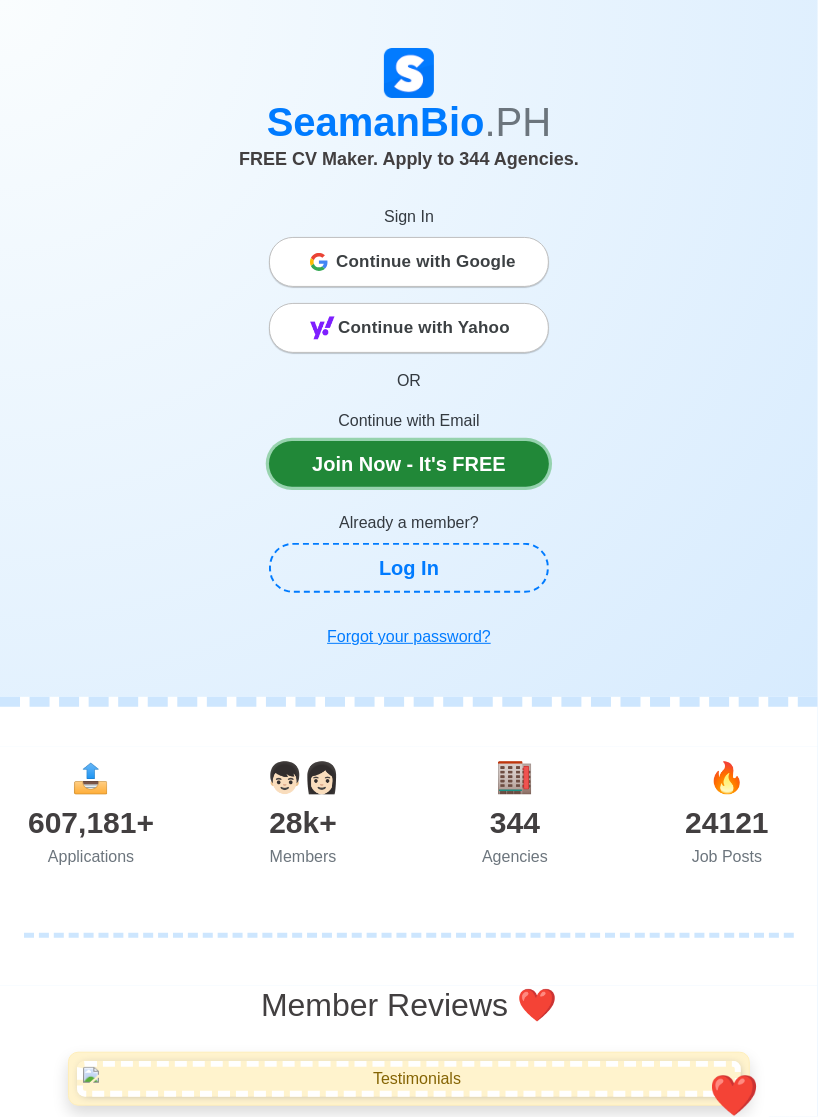 click on "Join Now - It's FREE" at bounding box center [409, 464] 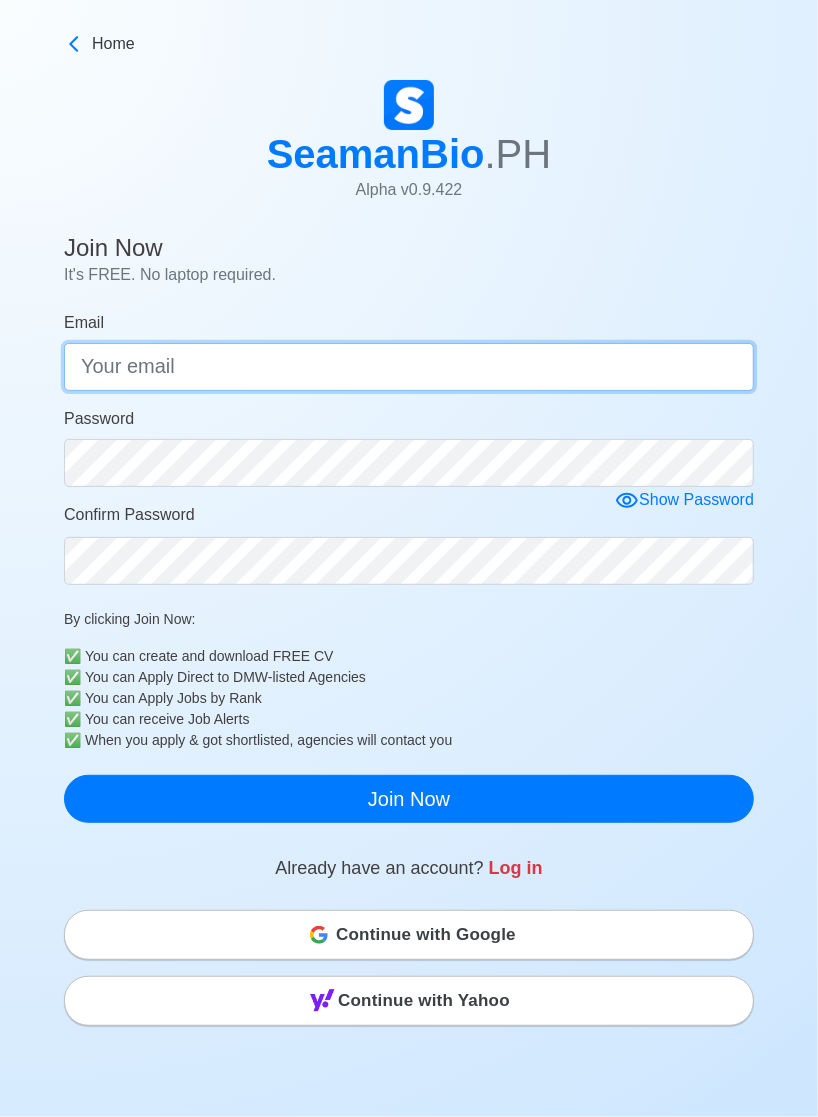 click on "Email" at bounding box center [409, 367] 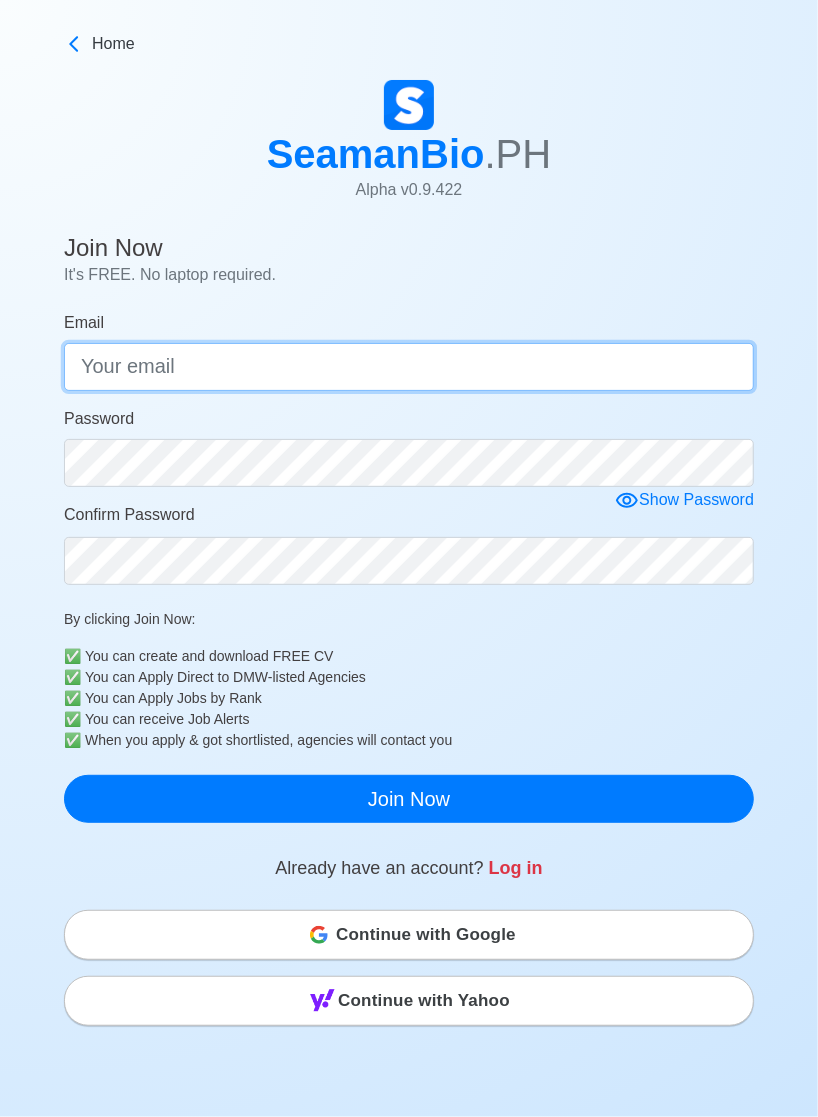 type on "magsaysayrj@yahoo.com" 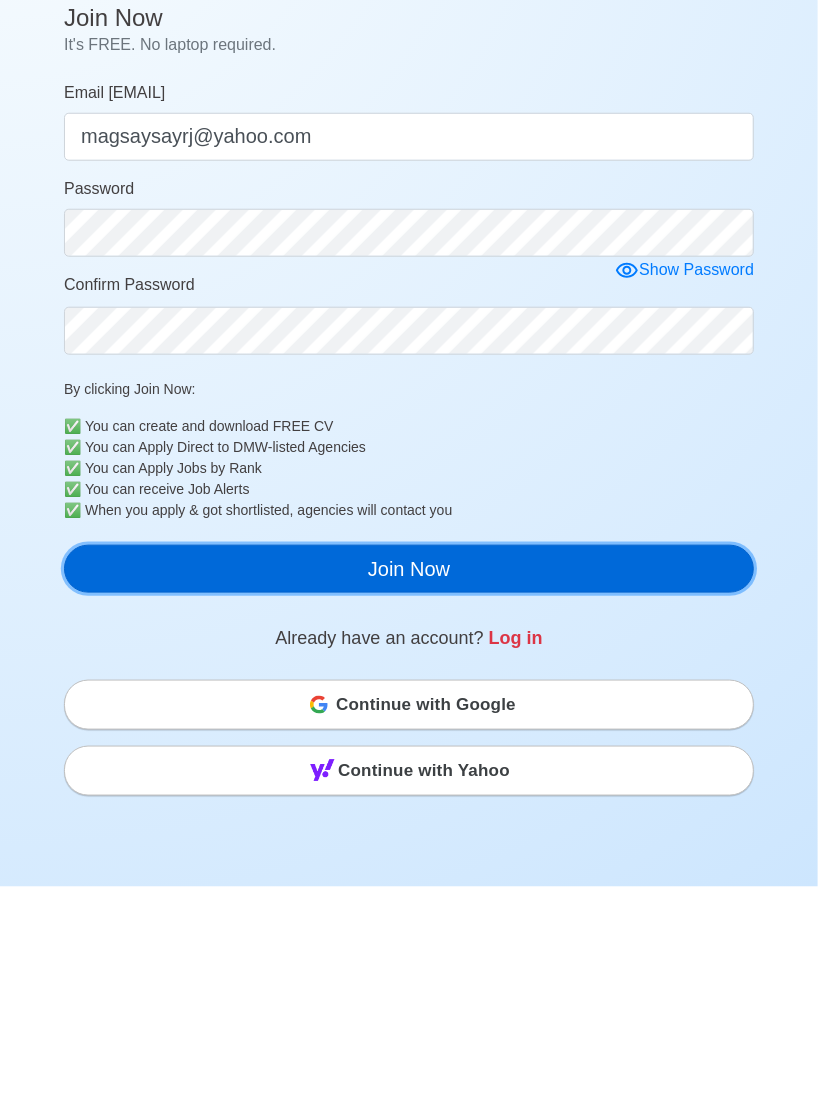 click on "Join Now" at bounding box center (409, 799) 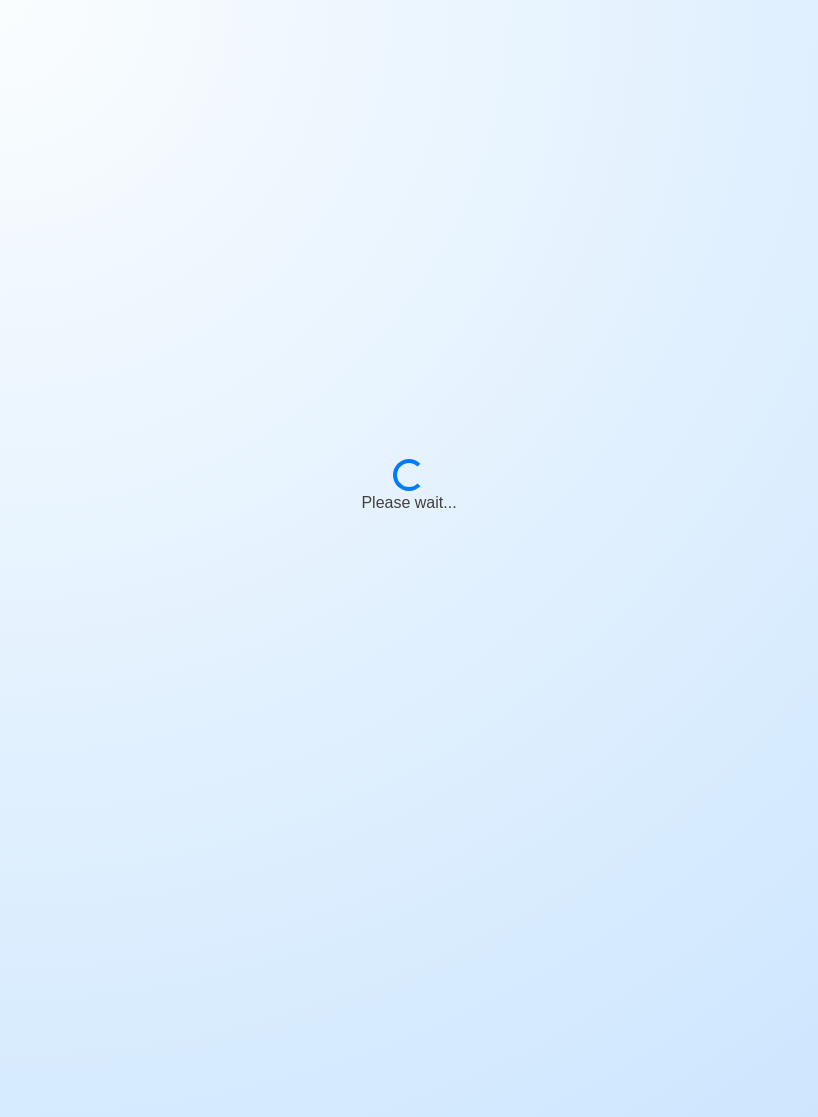 scroll, scrollTop: 0, scrollLeft: 0, axis: both 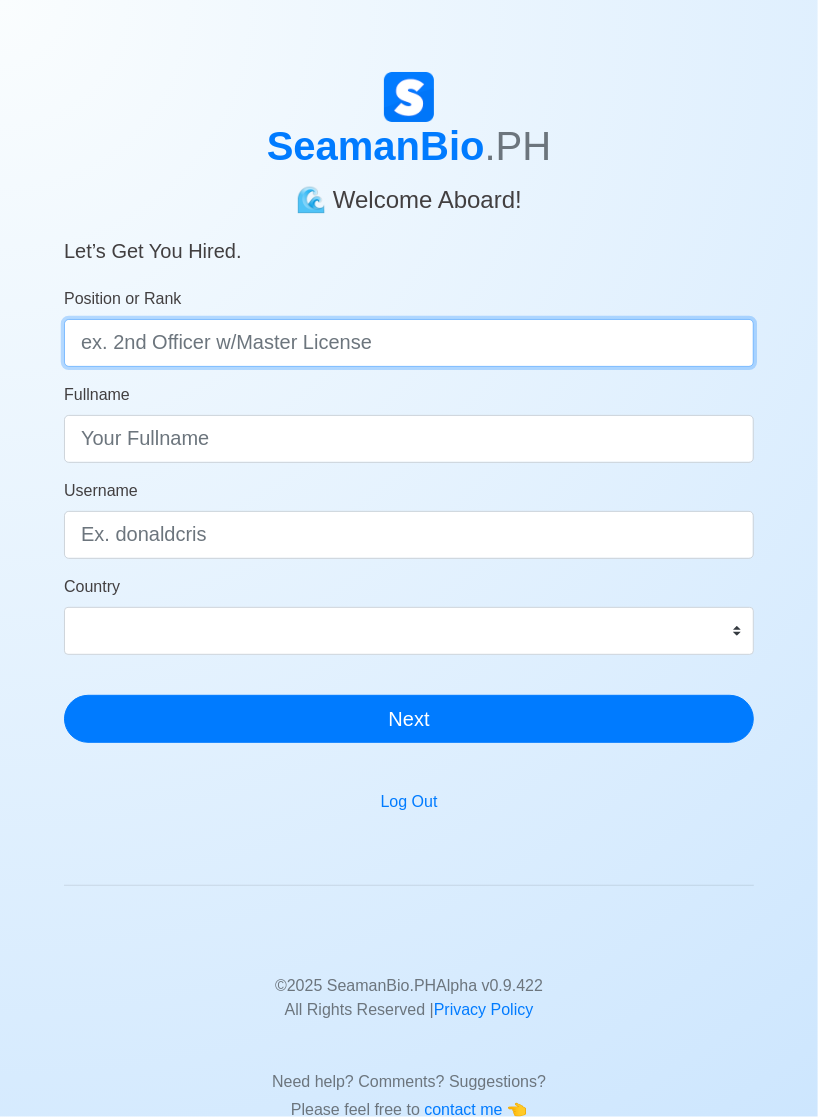click on "Position or Rank" at bounding box center (409, 343) 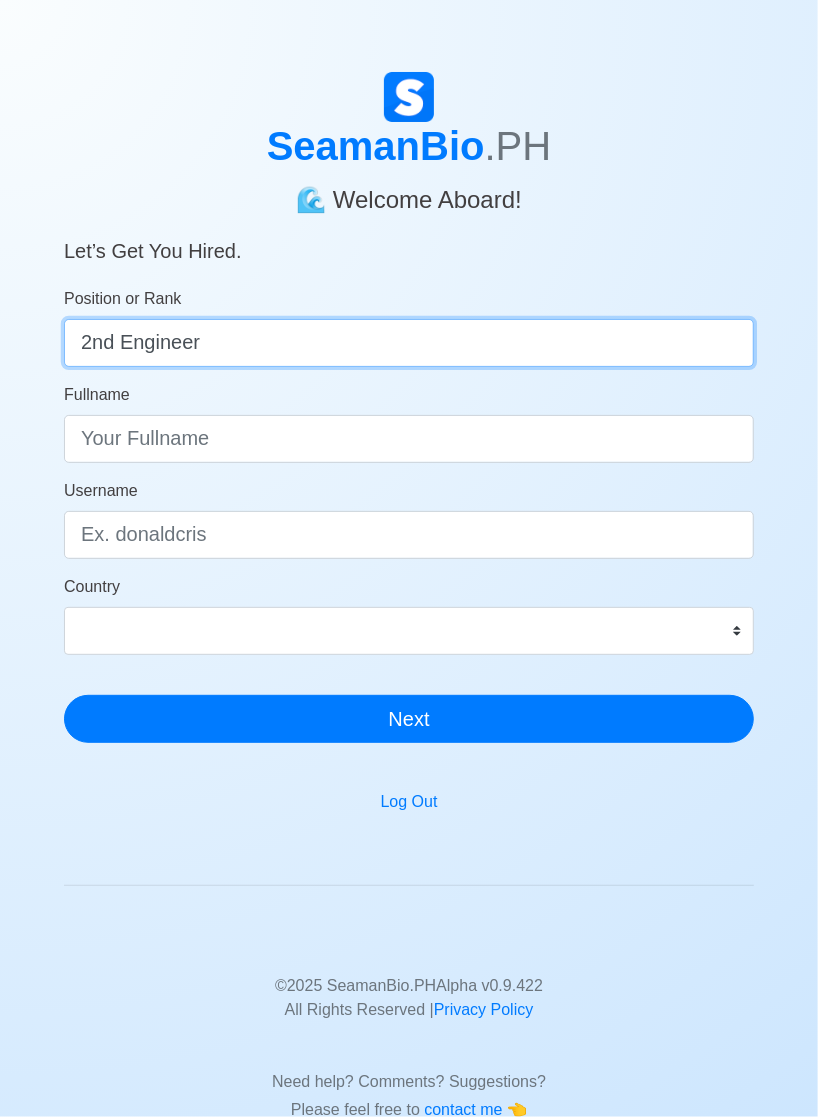 type on "2nd Engineer" 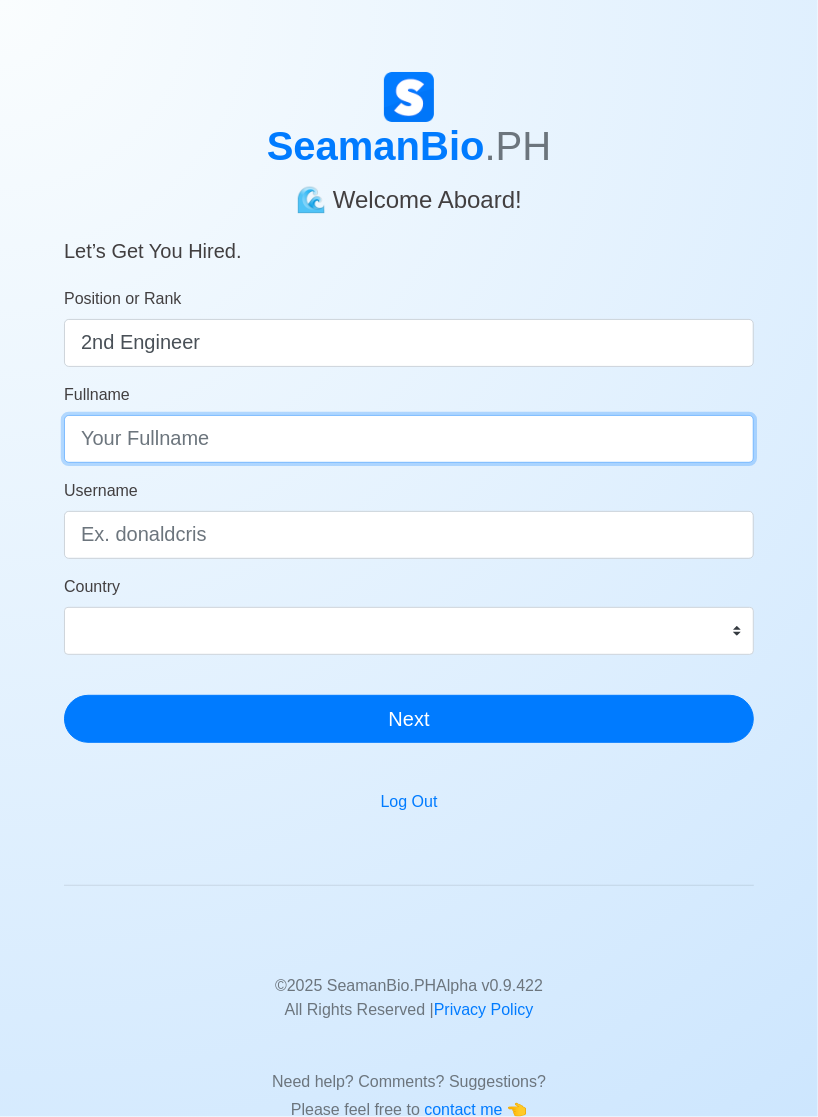 click on "Fullname" at bounding box center [409, 439] 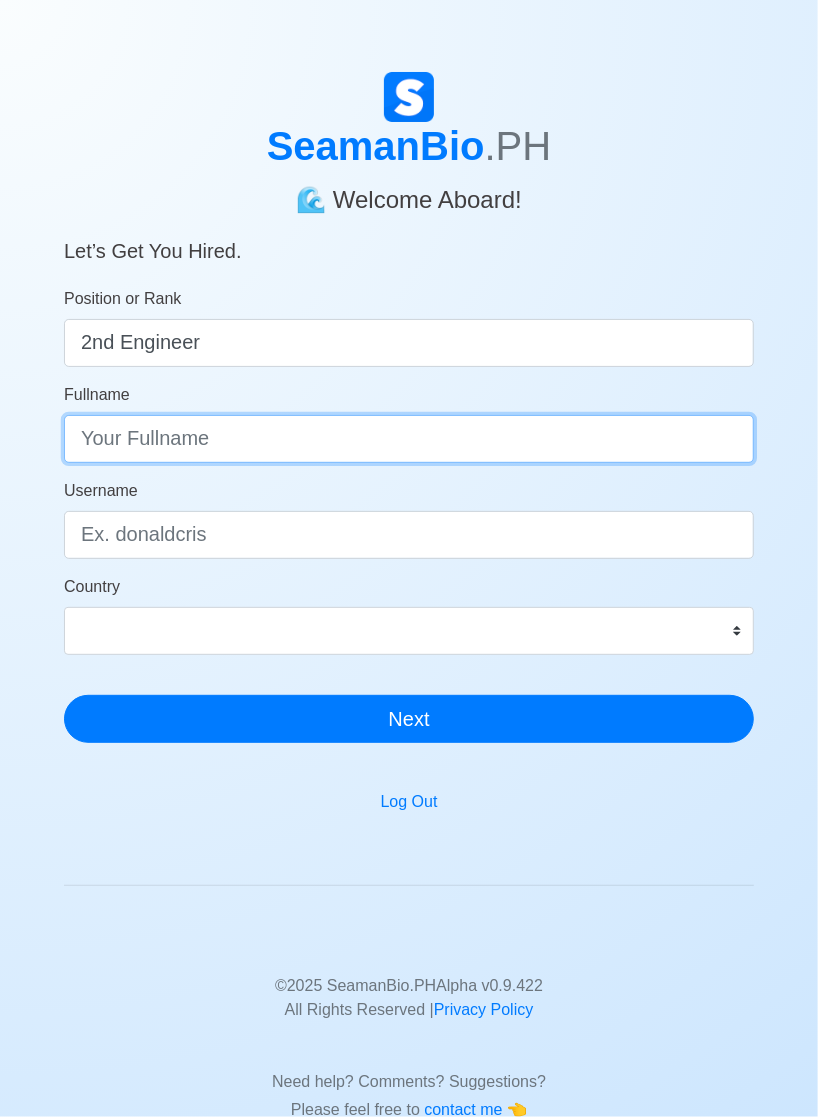 click on "Fullname" at bounding box center (409, 439) 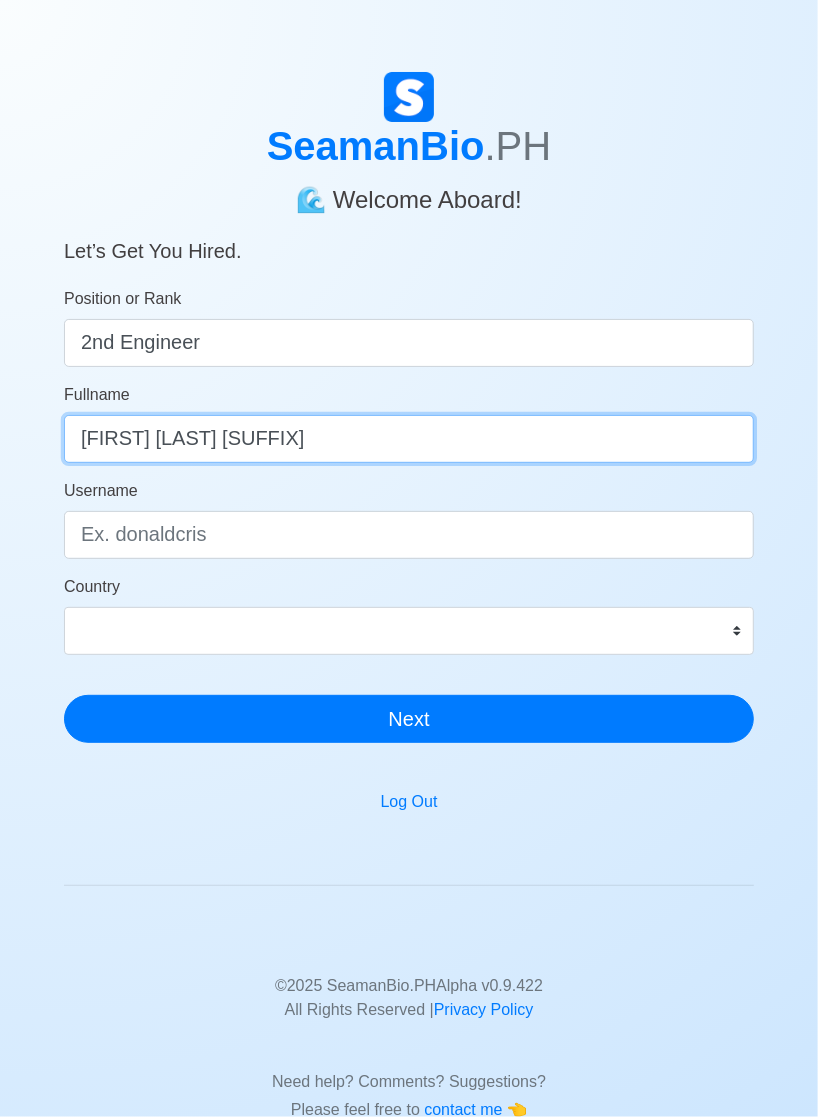 type on "Joselito Degamo Jr" 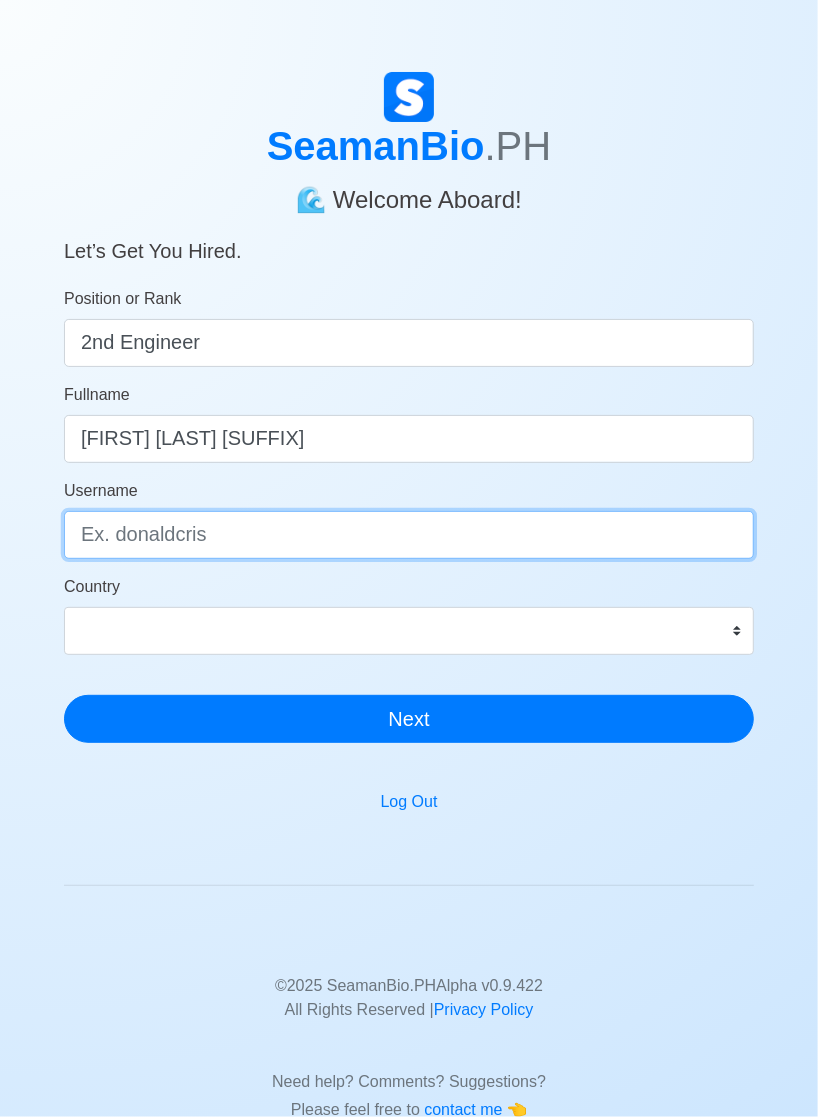 click on "Username" at bounding box center (409, 535) 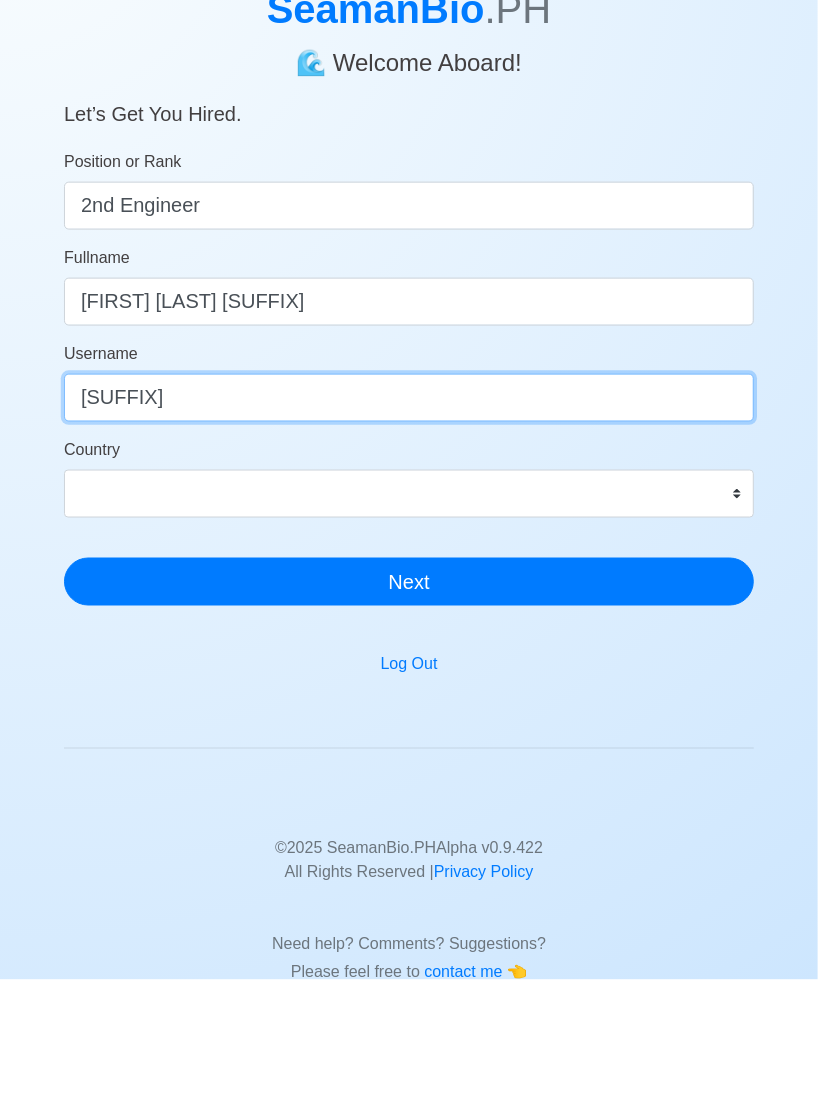 type on "Rj" 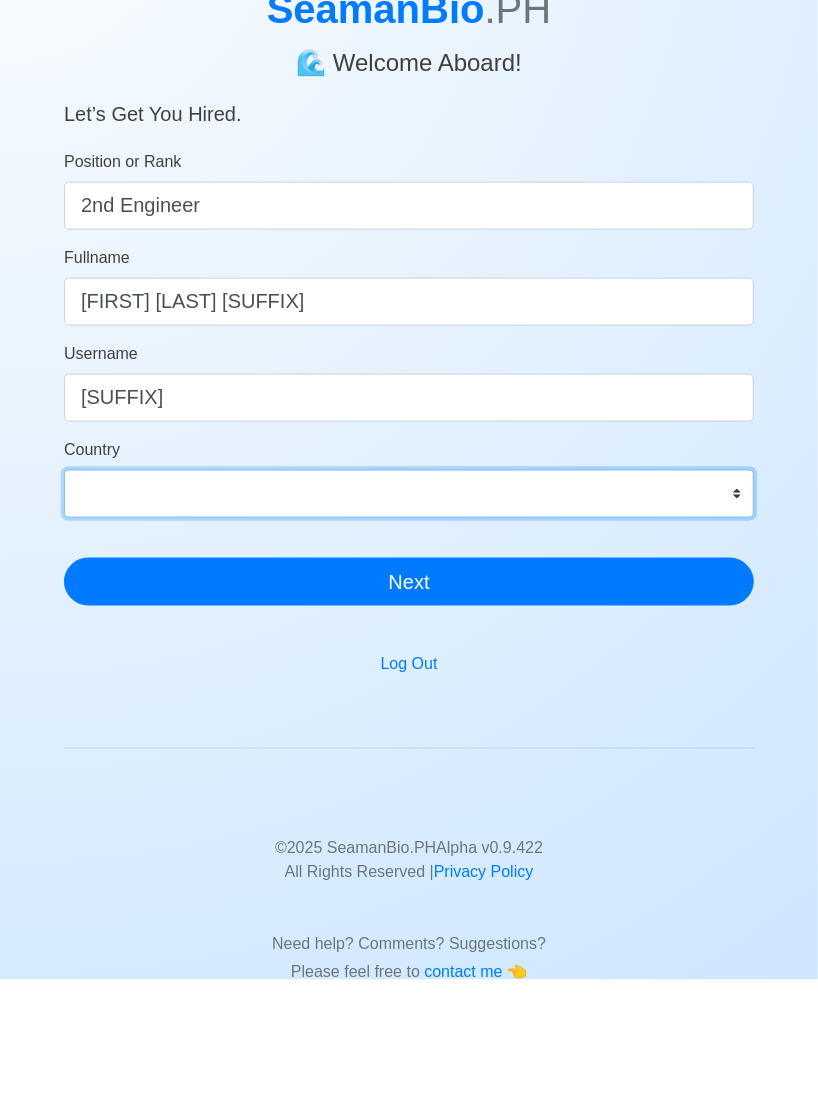 click on "Country Afghanistan Åland Islands Albania Algeria American Samoa Andorra Angola Anguilla Antarctica Antigua and Barbuda Argentina Armenia Aruba Australia Austria Azerbaijan Bahamas Bahrain Bangladesh Barbados Belarus Belgium Belize Benin Bermuda Bhutan Bolivia, Plurinational State of Bonaire, Sint Eustatius and Saba Bosnia and Herzegovina Botswana Bouvet Island Brazil British Indian Ocean Territory Brunei Darussalam Bulgaria Burkina Faso Burundi Cabo Verde Cambodia Cameroon Canada Cayman Islands Central African Republic Chad Chile China Christmas Island Cocos (Keeling) Islands Colombia Comoros Congo Congo, Democratic Republic of the Cook Islands Costa Rica Croatia Cuba Curaçao Cyprus Czechia Côte d'Ivoire Denmark Djibouti Dominica Dominican Republic Ecuador Egypt El Salvador Equatorial Guinea Eritrea Estonia Eswatini Ethiopia Falkland Islands (Malvinas) Faroe Islands Fiji Finland France French Guiana French Polynesia French Southern Territories Gabon Gambia Georgia Germany Ghana Gibraltar Greece Greenland" at bounding box center [409, 615] 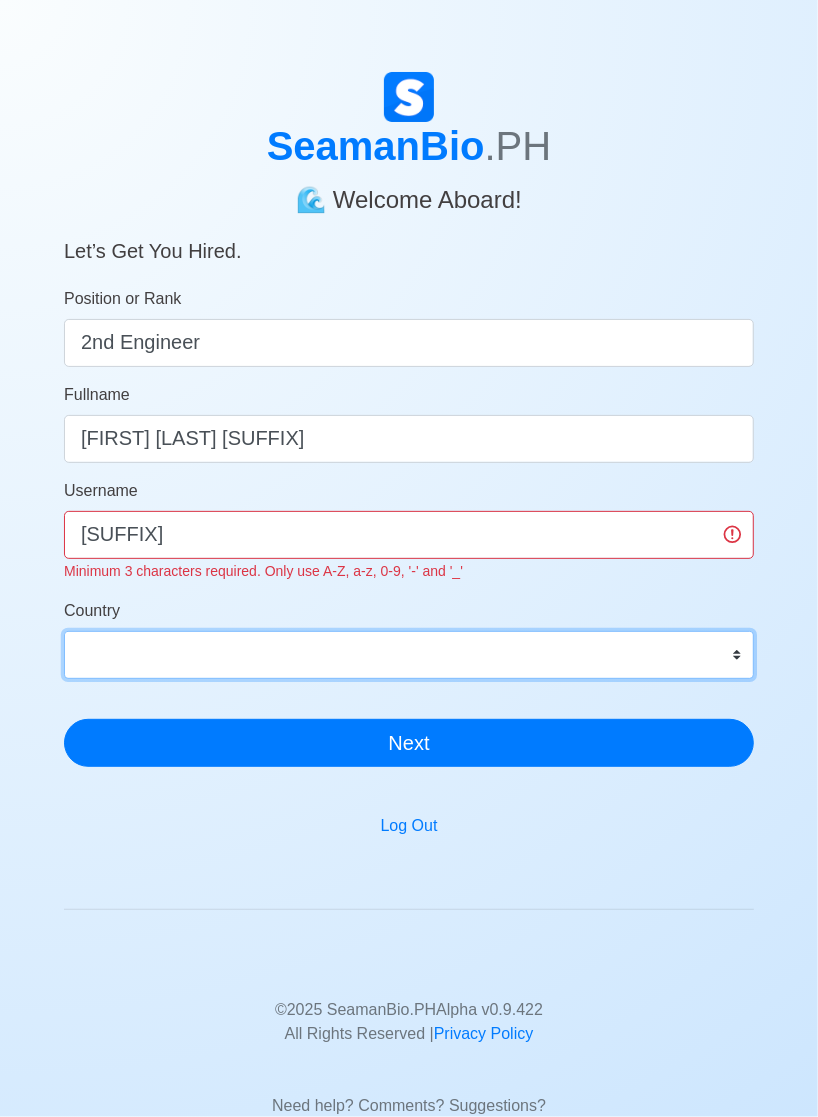 click on "Afghanistan Åland Islands Albania Algeria American Samoa Andorra Angola Anguilla Antarctica Antigua and Barbuda Argentina Armenia Aruba Australia Austria Azerbaijan Bahamas Bahrain Bangladesh Barbados Belarus Belgium Belize Benin Bermuda Bhutan Bolivia, Plurinational State of Bonaire, Sint Eustatius and Saba Bosnia and Herzegovina Botswana Bouvet Island Brazil British Indian Ocean Territory Brunei Darussalam Bulgaria Burkina Faso Burundi Cabo Verde Cambodia Cameroon Canada Cayman Islands Central African Republic Chad Chile China Christmas Island Cocos (Keeling) Islands Colombia Comoros Congo Congo, Democratic Republic of the Cook Islands Costa Rica Croatia Cuba Curaçao Cyprus Czechia Côte d'Ivoire Denmark Djibouti Dominica Dominican Republic Ecuador Egypt El Salvador Equatorial Guinea Eritrea Estonia Eswatini Ethiopia Falkland Islands (Malvinas) Faroe Islands Fiji Finland France French Guiana French Polynesia French Southern Territories Gabon Gambia Georgia Germany Ghana Gibraltar Greece Greenland Grenada" at bounding box center (409, 655) 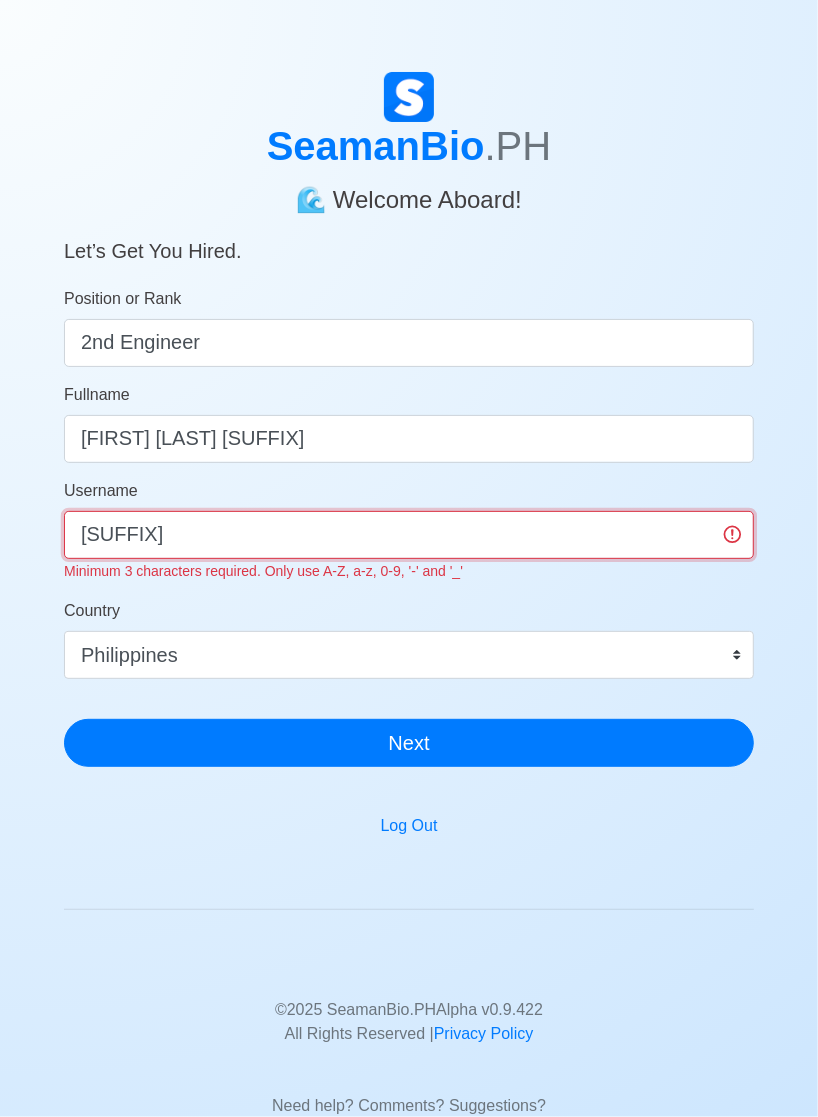 click on "Rj" at bounding box center (409, 535) 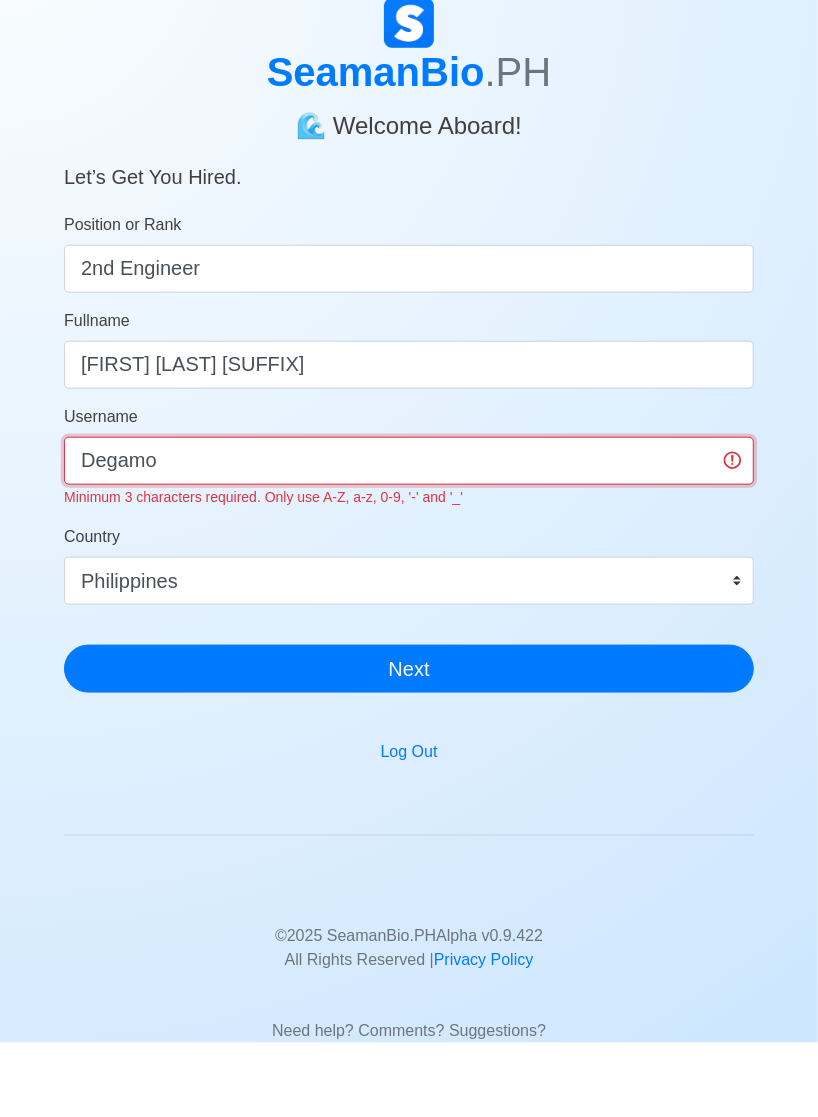 type on "Degamo" 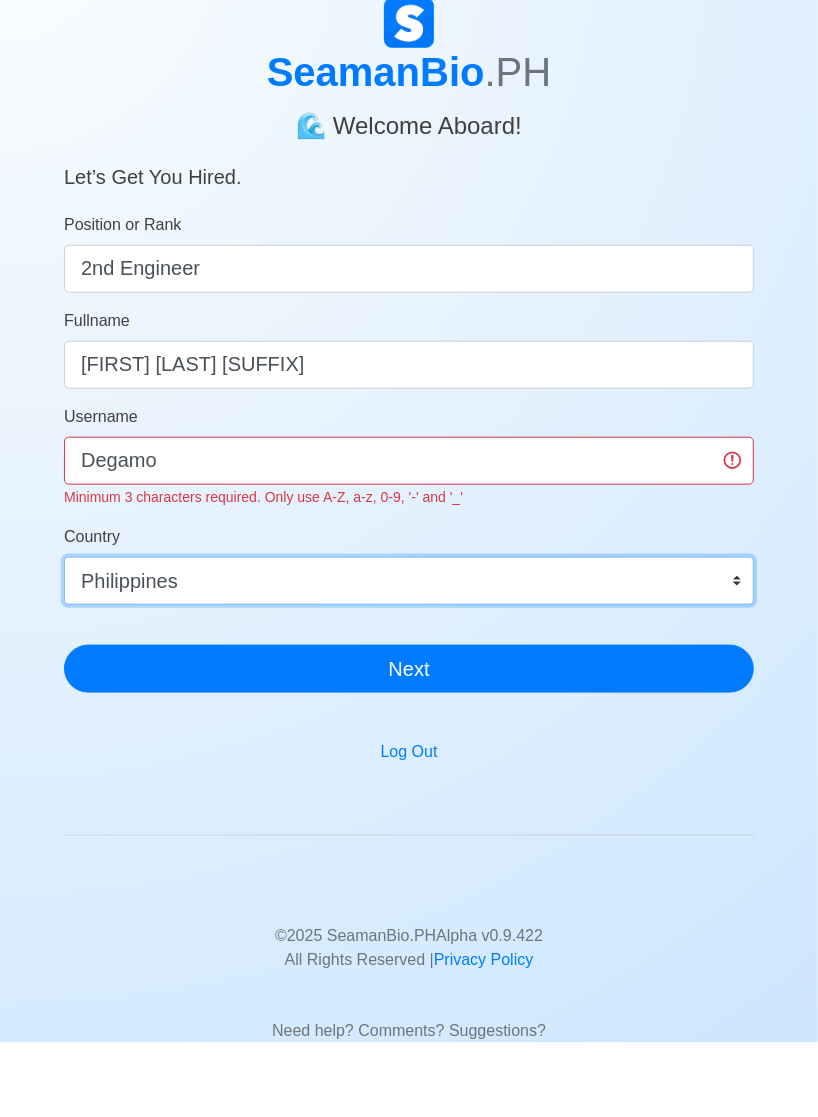 click on "Position or Rank 2nd Engineer Fullname Joselito Degamo Jr Username Degamo Minimum 3 characters required. Only use A-Z, a-z, 0-9, '-' and '_' Country Afghanistan Åland Islands Albania Algeria American Samoa Andorra Angola Anguilla Antarctica Antigua and Barbuda Argentina Armenia Aruba Australia Austria Azerbaijan Bahamas Bahrain Bangladesh Barbados Belarus Belgium Belize Benin Bermuda Bhutan Bolivia, Plurinational State of Bonaire, Sint Eustatius and Saba Bosnia and Herzegovina Botswana Bouvet Island Brazil British Indian Ocean Territory Brunei Darussalam Bulgaria Burkina Faso Burundi Cabo Verde Cambodia Cameroon Canada Cayman Islands Central African Republic Chad Chile China Christmas Island Cocos (Keeling) Islands Colombia Comoros Congo Congo, Democratic Republic of the Cook Islands Costa Rica Croatia Cuba Curaçao Cyprus Czechia Côte d'Ivoire Denmark Djibouti Dominica Dominican Republic Ecuador Egypt El Salvador Equatorial Guinea Eritrea Estonia Eswatini Ethiopia Falkland Islands (Malvinas) Faroe Islands" at bounding box center [409, 527] 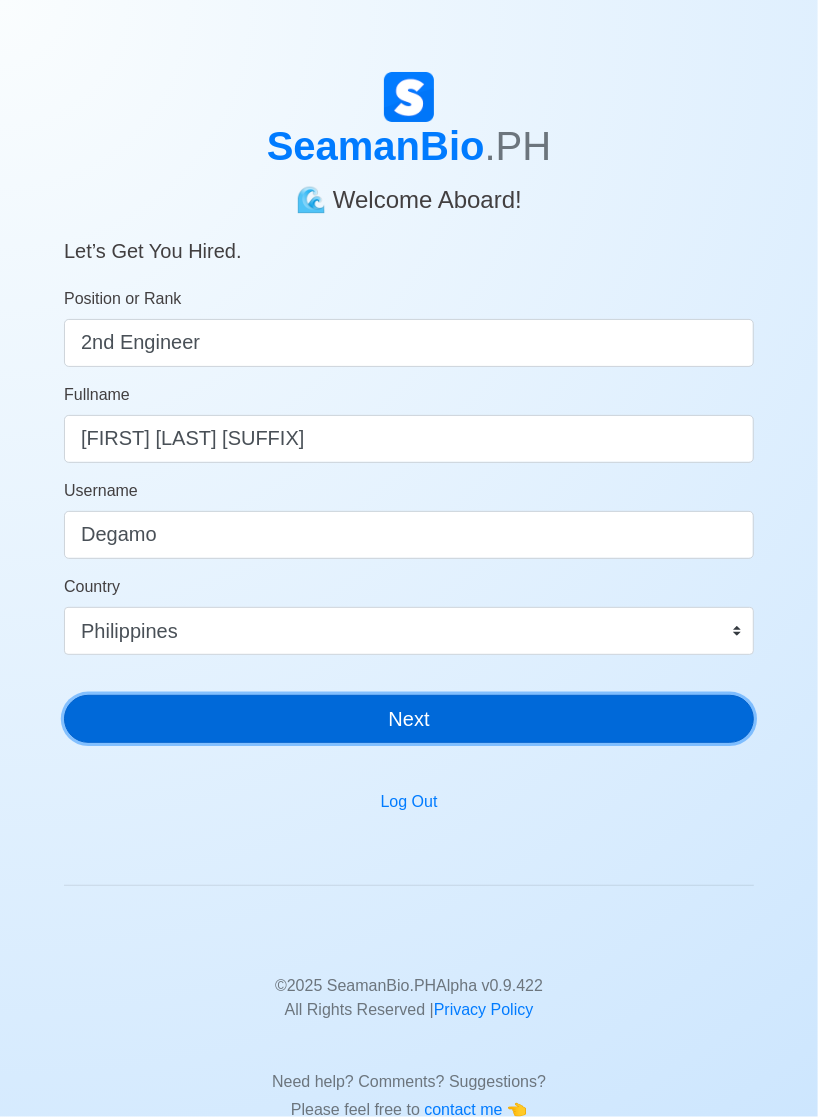 click on "Next" at bounding box center [409, 719] 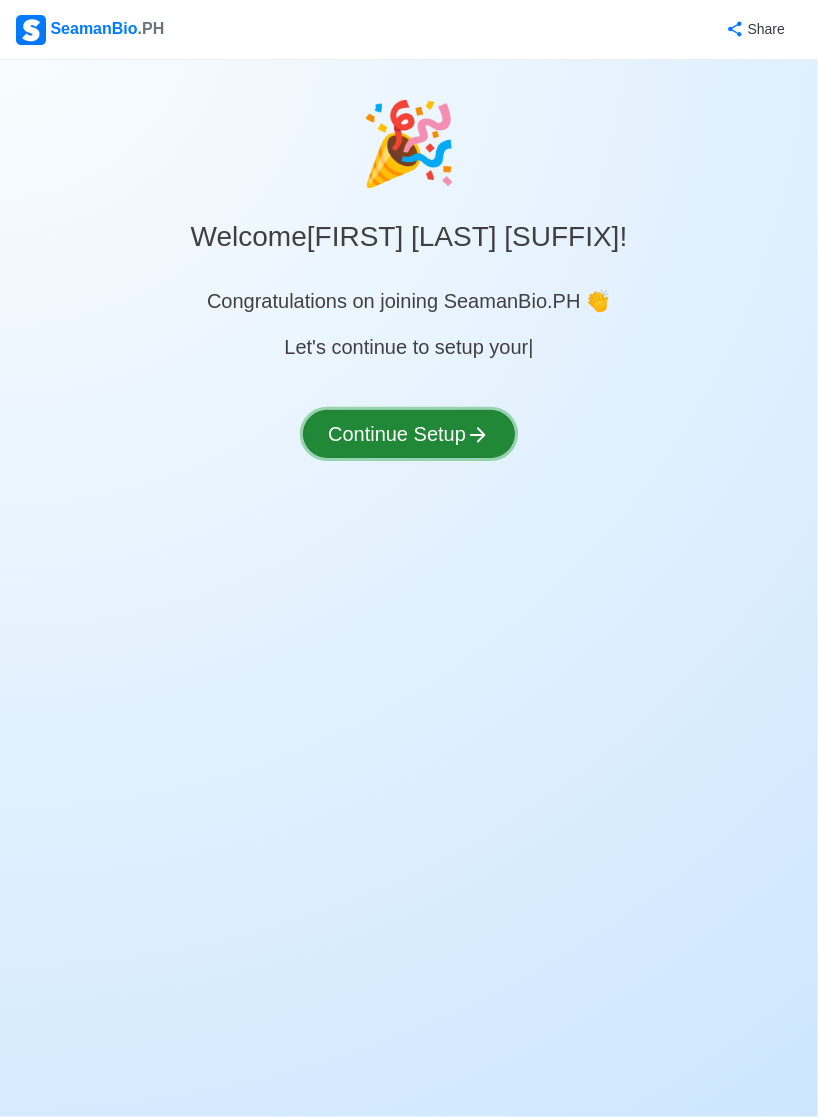 click 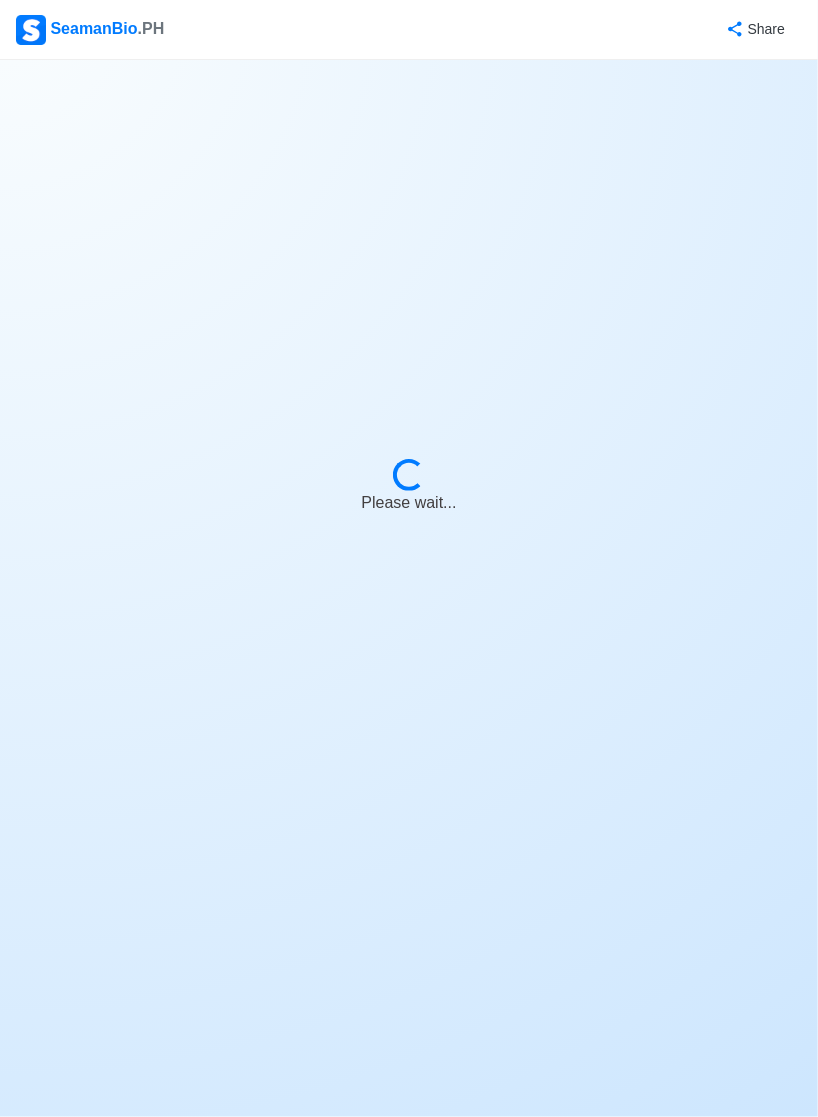 select on "Visible for Hiring" 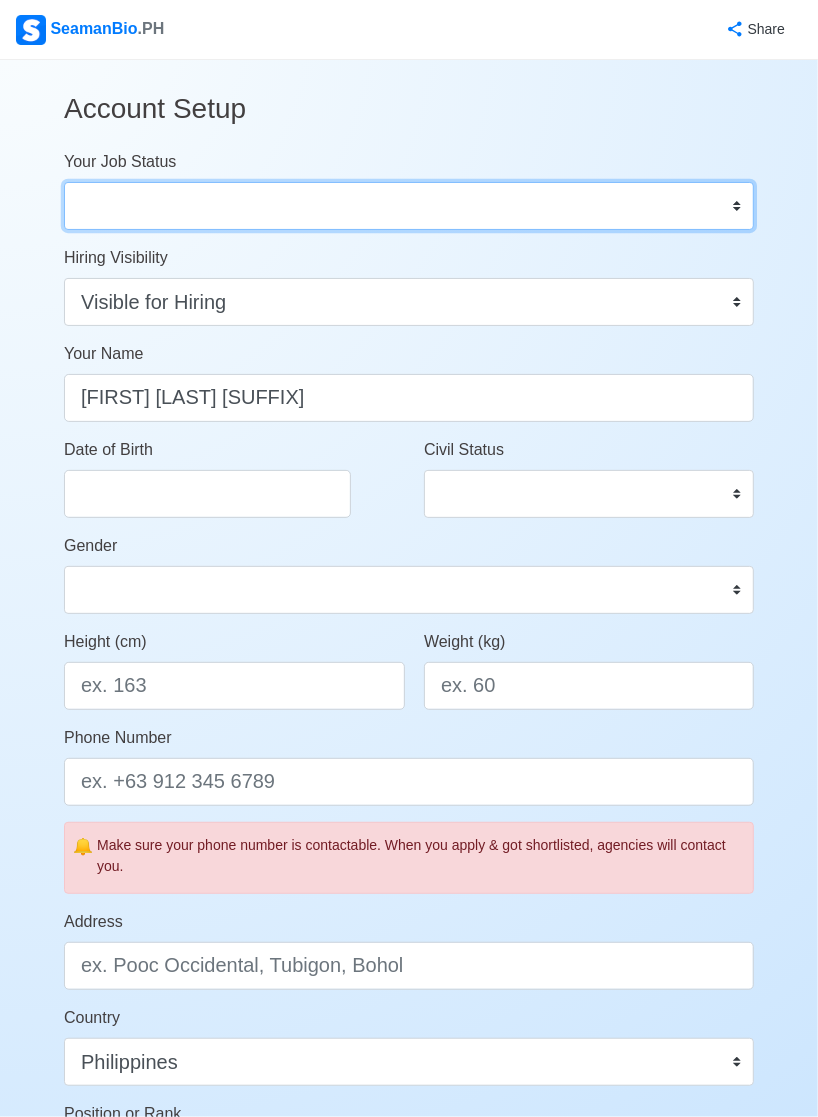 click on "Onboard Actively Looking for Job Not Looking for Job" at bounding box center (409, 206) 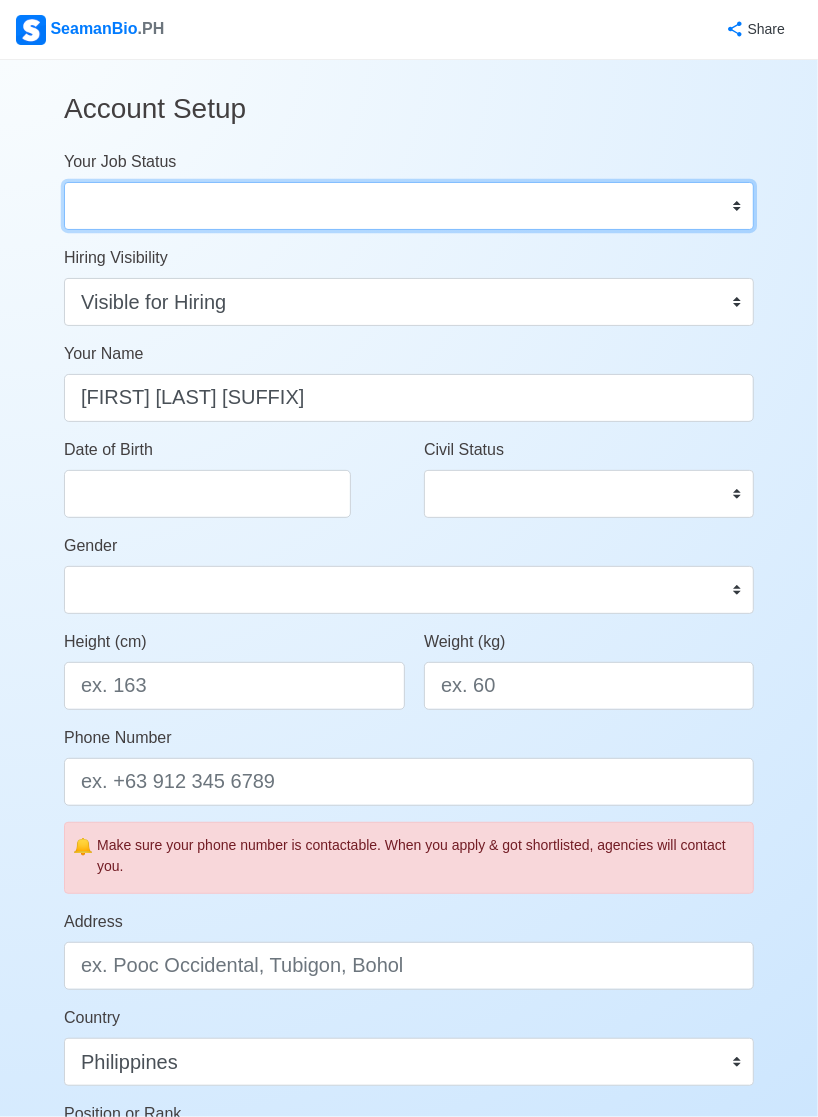select on "Onboard" 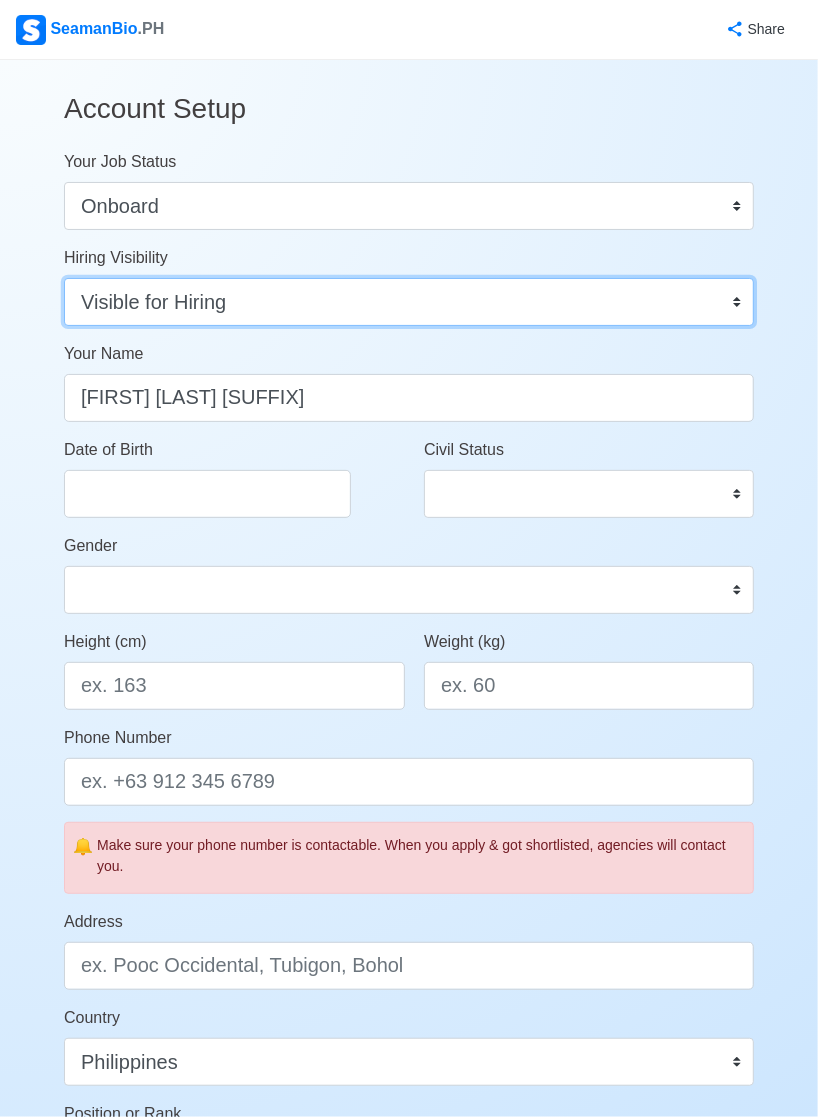 click on "Visible for Hiring Not Visible for Hiring" at bounding box center [409, 302] 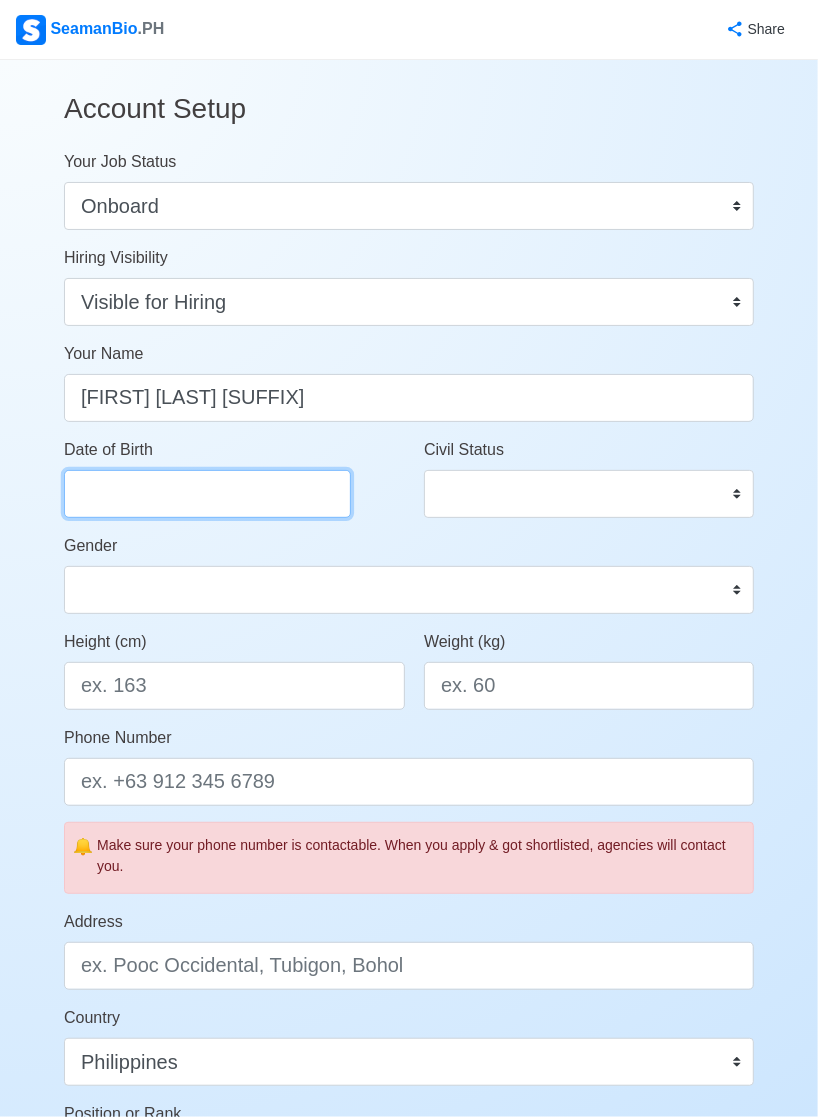 click on "Date of Birth" at bounding box center [207, 494] 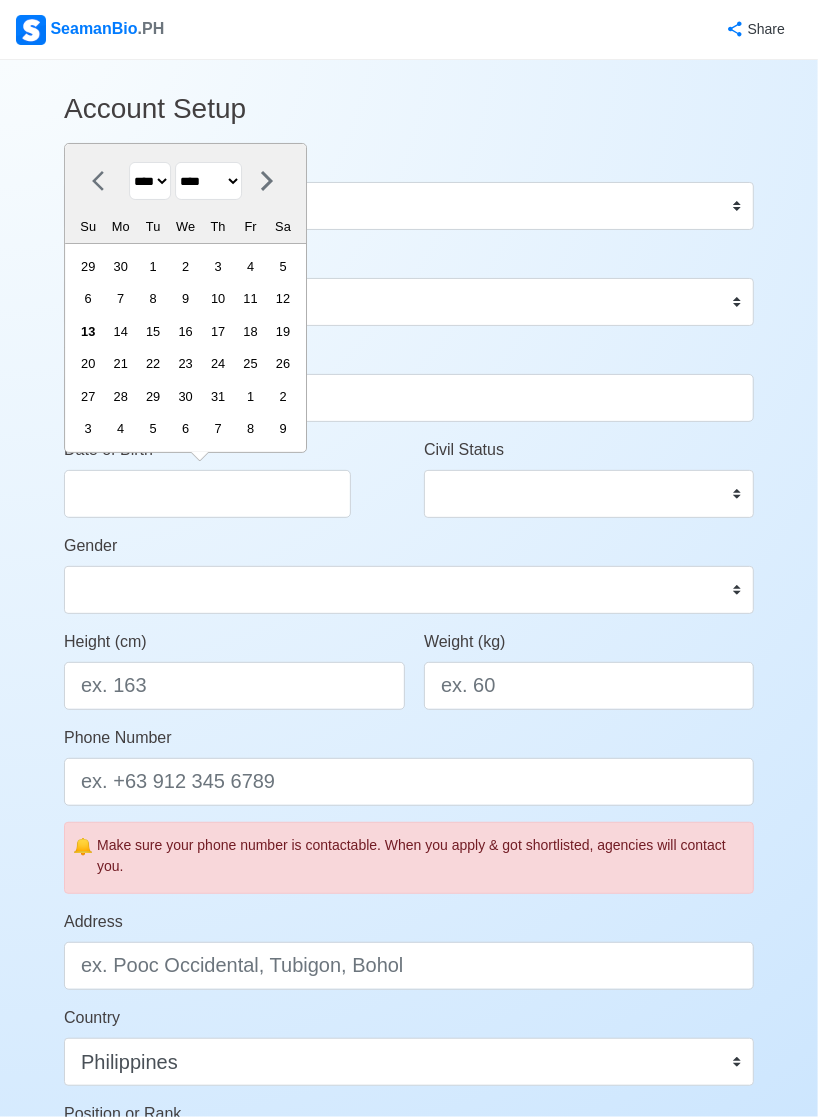click on "**** **** **** **** **** **** **** **** **** **** **** **** **** **** **** **** **** **** **** **** **** **** **** **** **** **** **** **** **** **** **** **** **** **** **** **** **** **** **** **** **** **** **** **** **** **** **** **** **** **** **** **** **** **** **** **** **** **** **** **** **** **** **** **** **** **** **** **** **** **** **** **** **** **** **** **** **** **** **** **** **** **** **** **** **** **** **** **** **** **** **** **** **** **** **** **** **** **** **** **** **** **** **** **** **** ****" at bounding box center [150, 181] 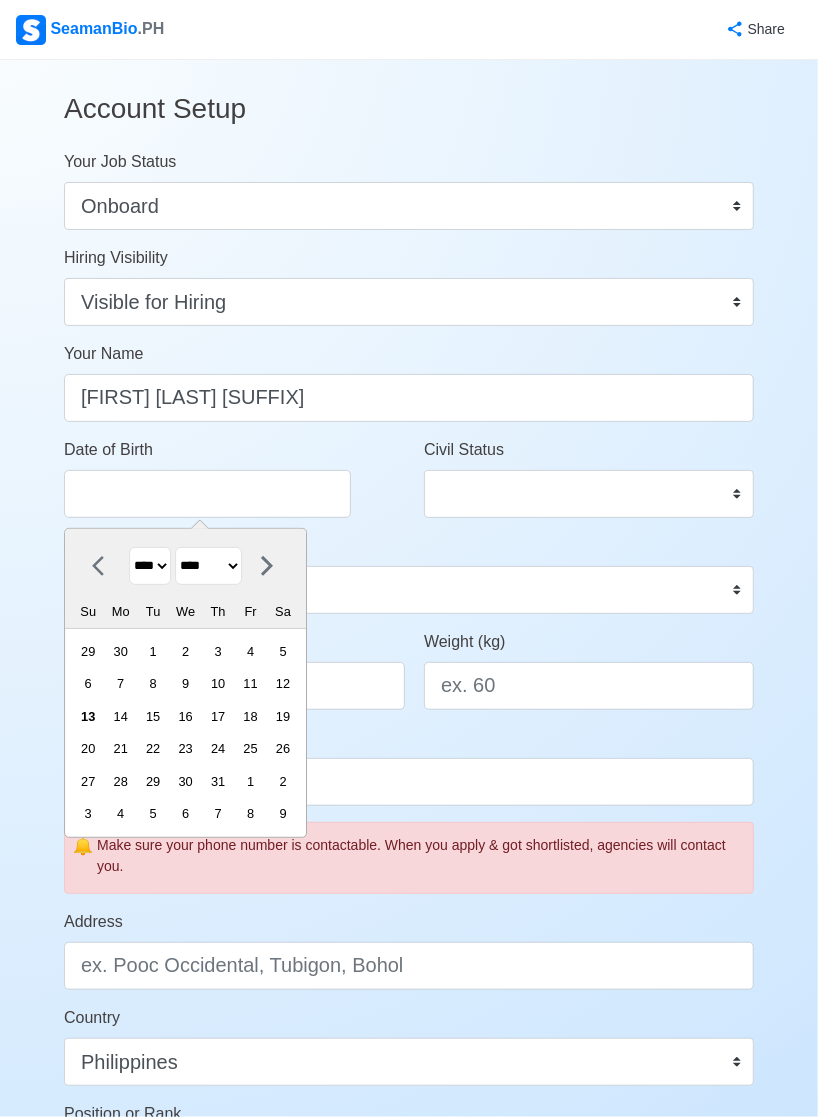select on "****" 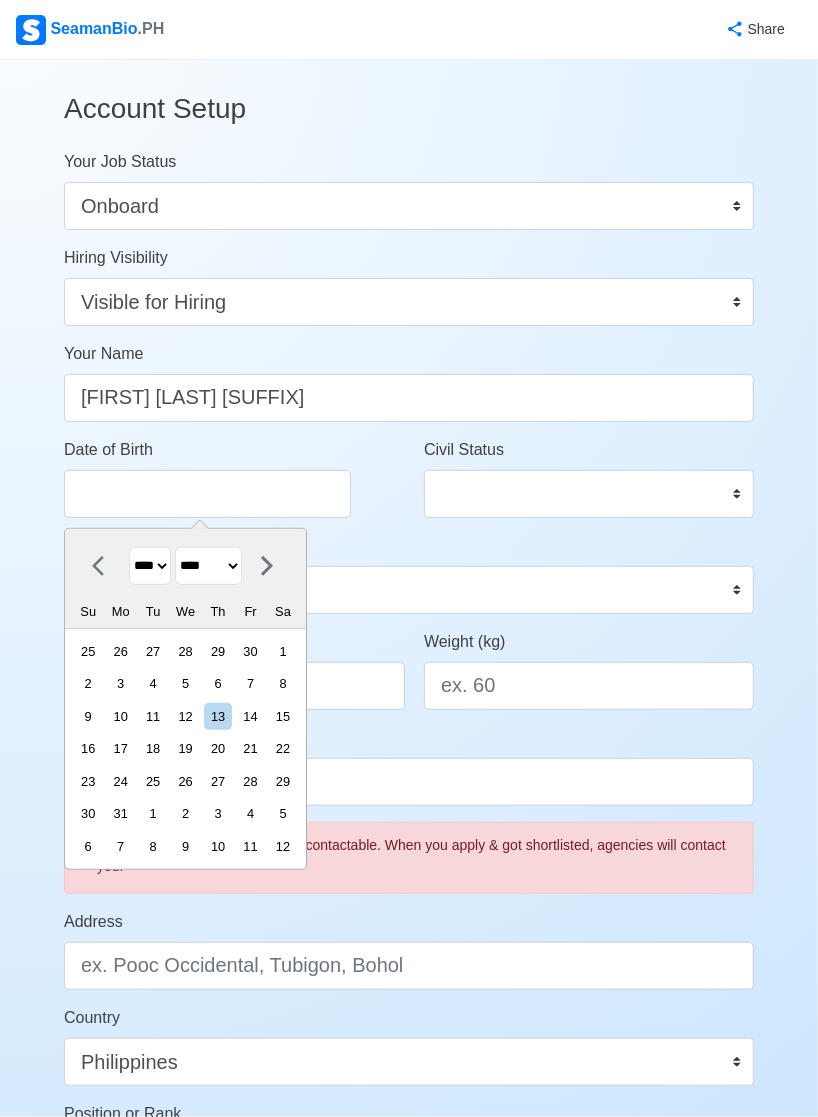 click on "******* ******** ***** ***** *** **** **** ****** ********* ******* ******** ********" at bounding box center [208, 566] 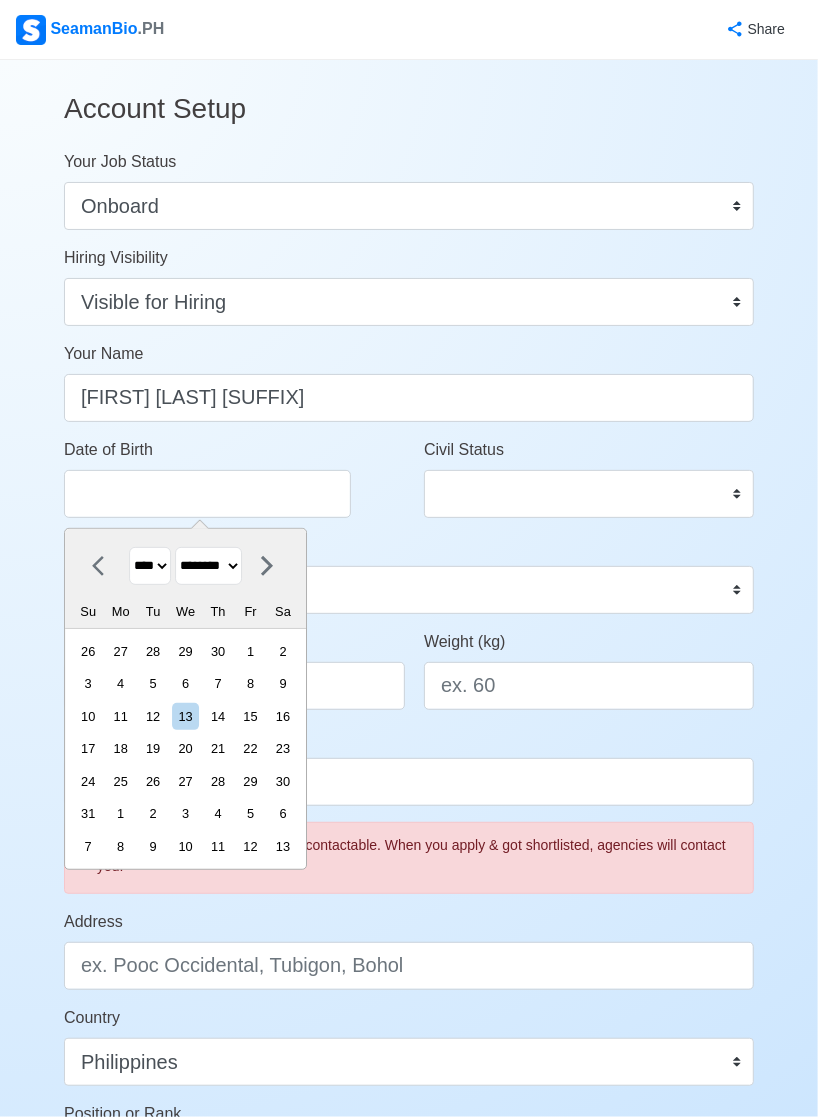 click on "30" at bounding box center (282, 781) 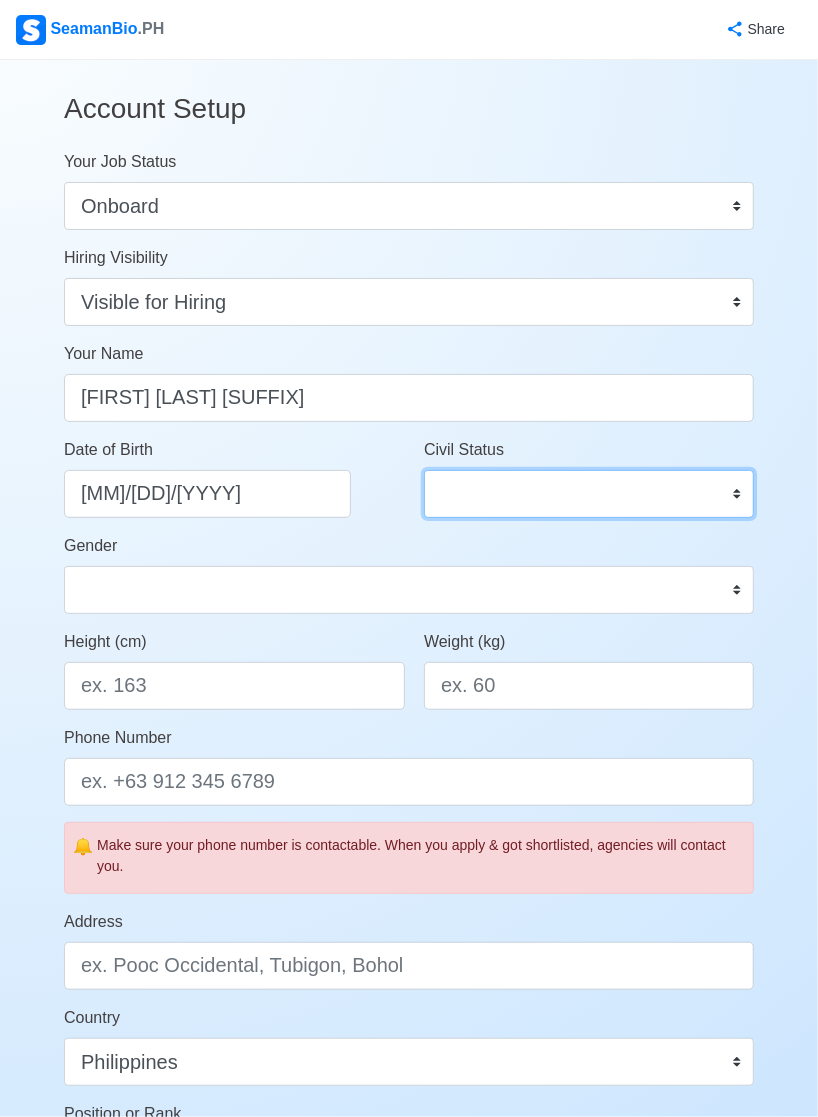 click on "Single Married Widowed Separated" at bounding box center [589, 494] 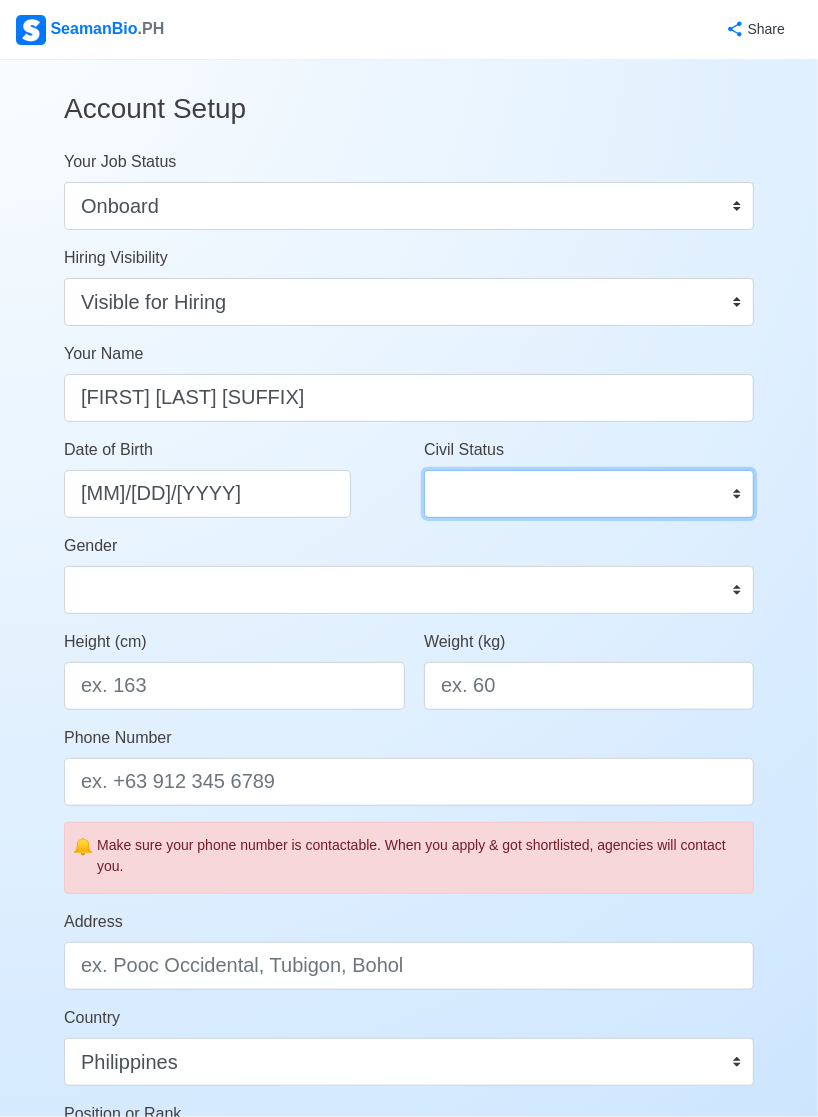 select on "Married" 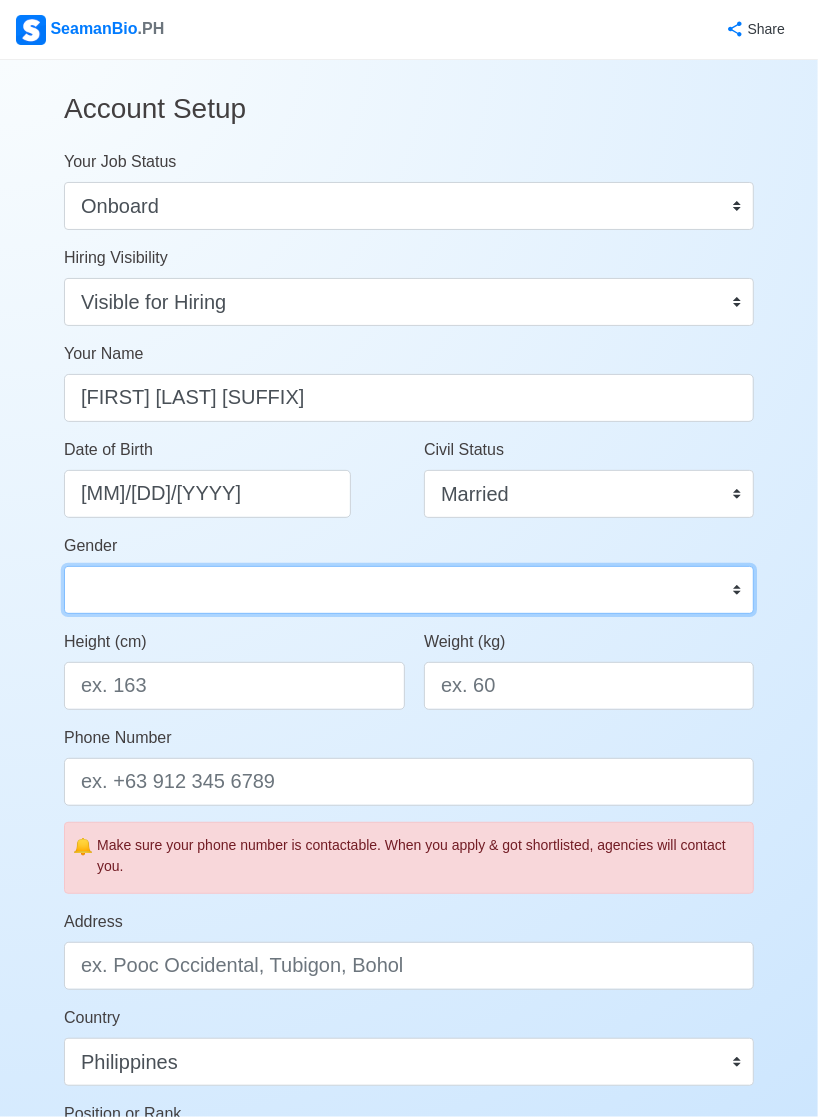 click on "Male Female" at bounding box center (409, 590) 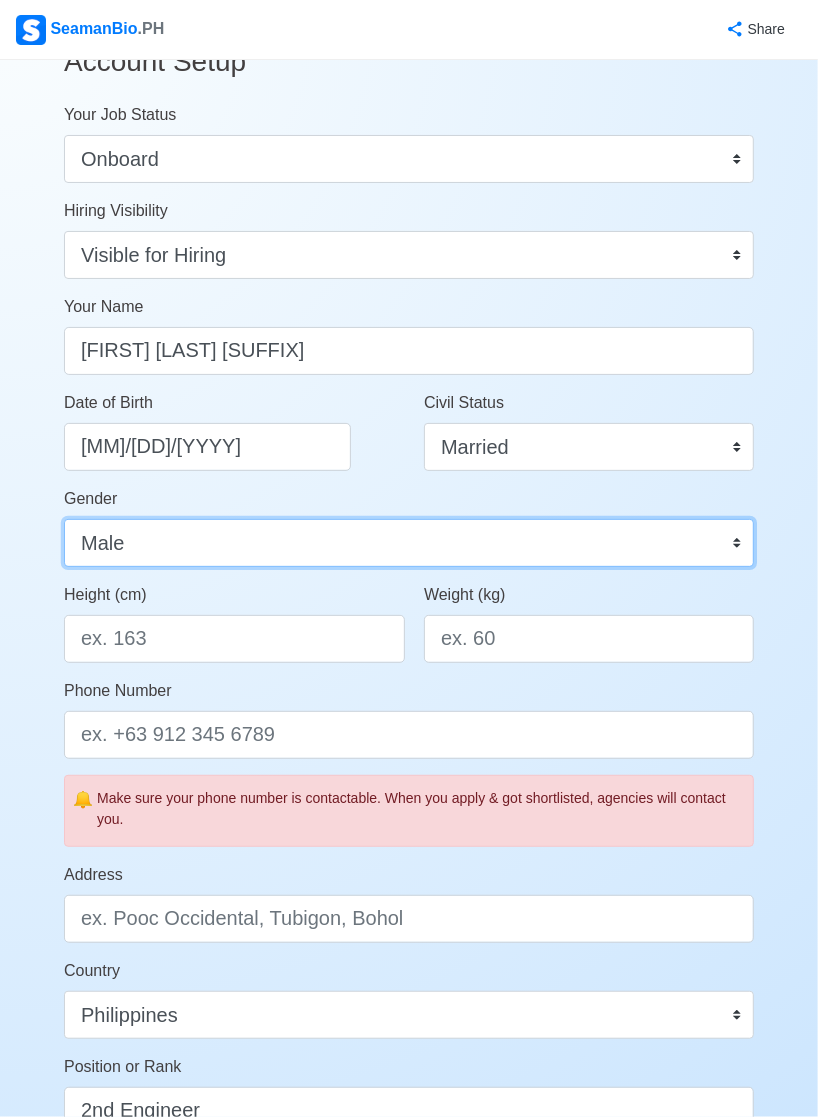 scroll, scrollTop: 53, scrollLeft: 0, axis: vertical 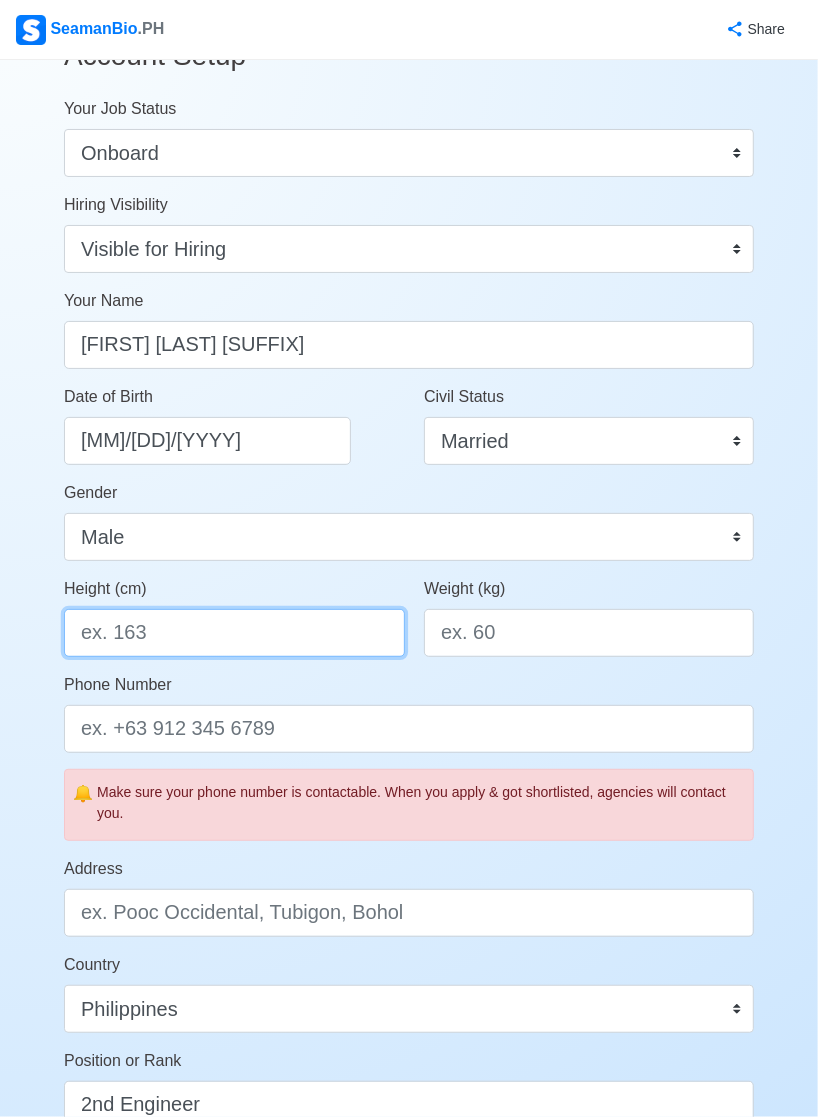 click on "Height (cm)" at bounding box center (234, 633) 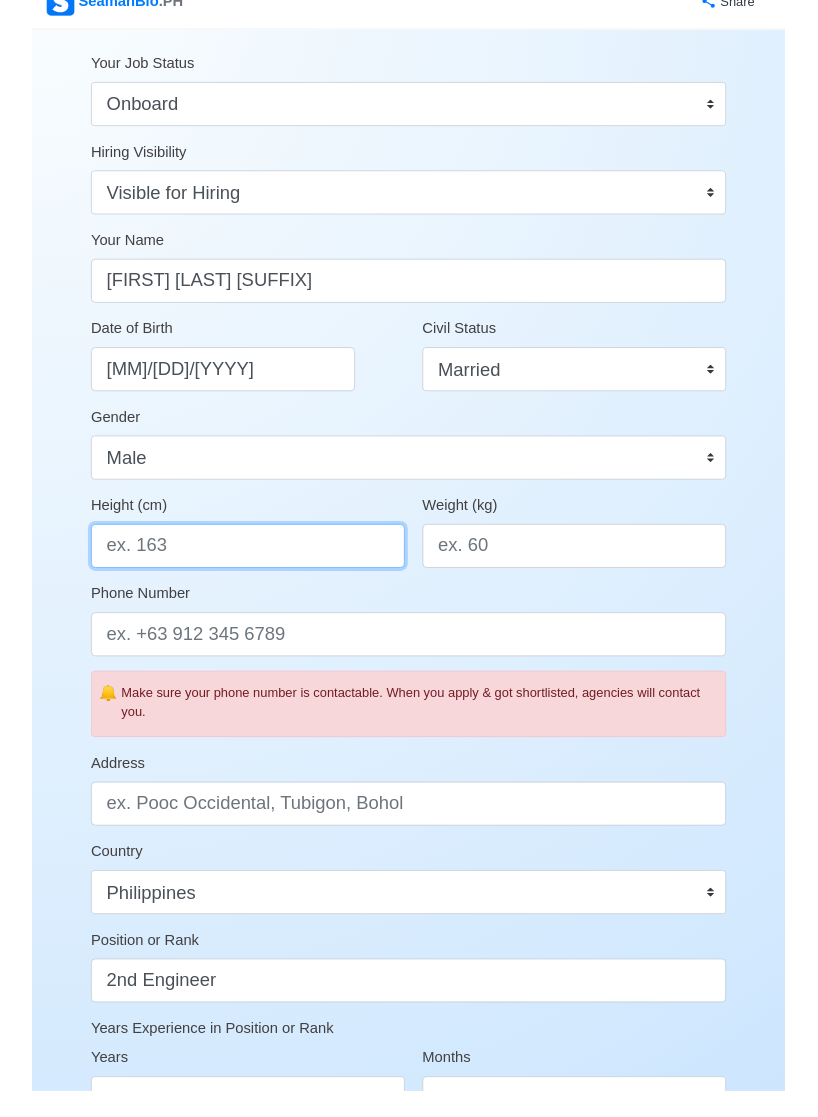 scroll, scrollTop: 65, scrollLeft: 0, axis: vertical 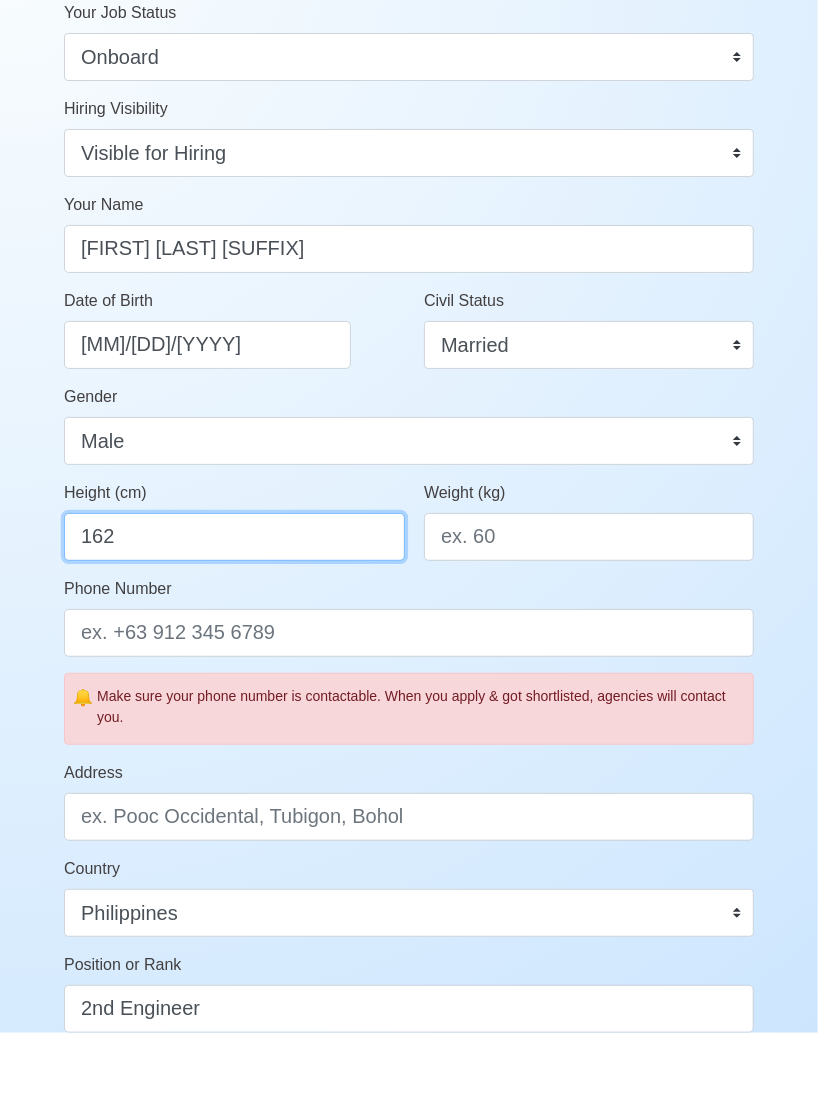 type on "162" 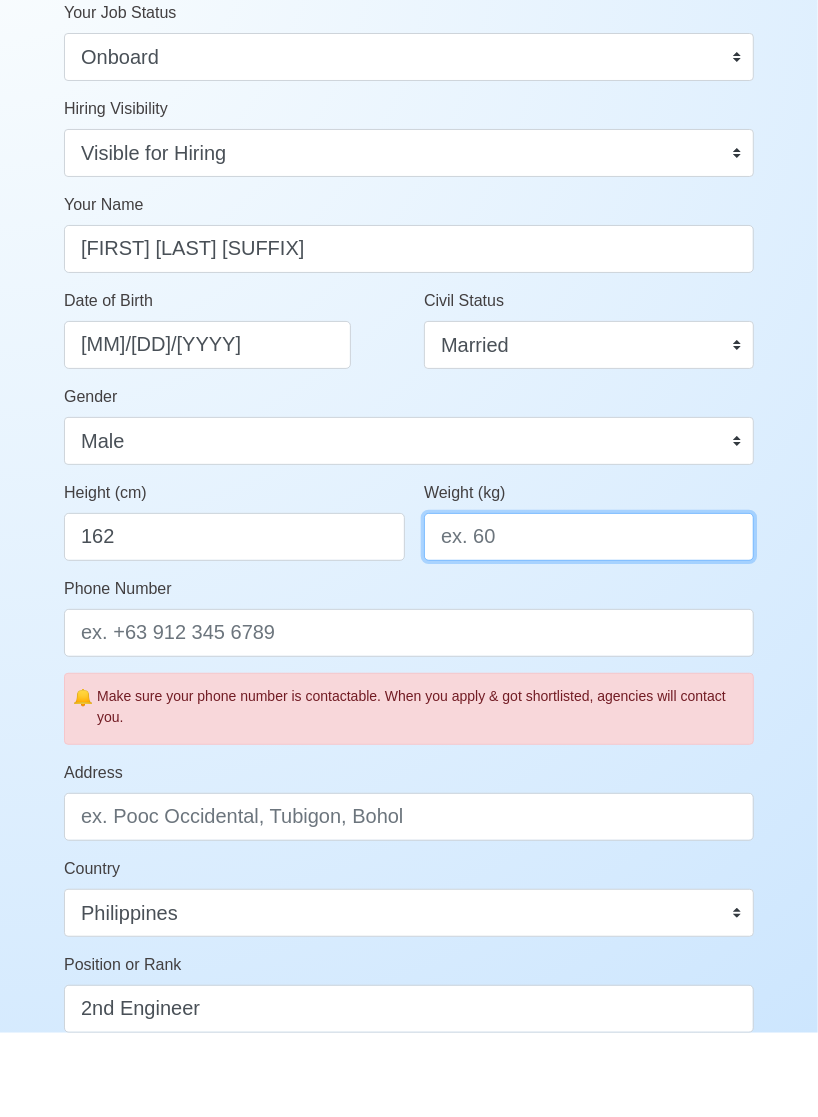 click on "Weight (kg)" at bounding box center (589, 621) 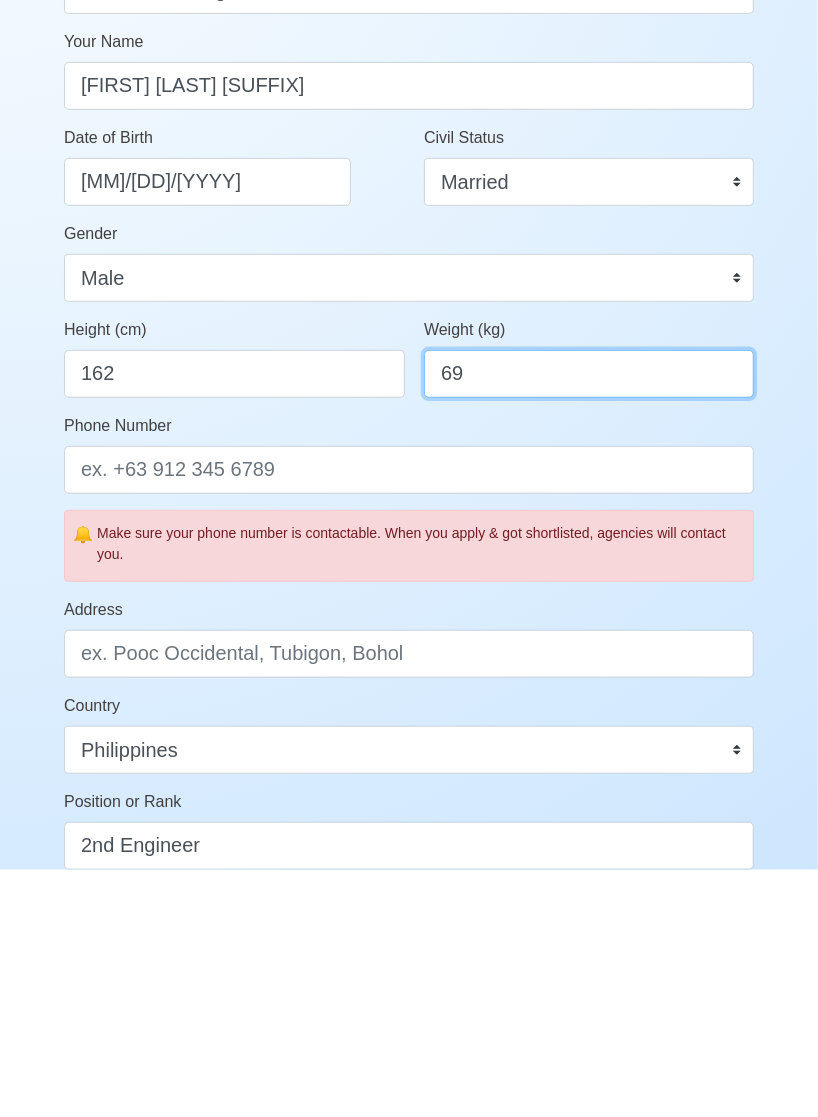 scroll, scrollTop: 65, scrollLeft: 0, axis: vertical 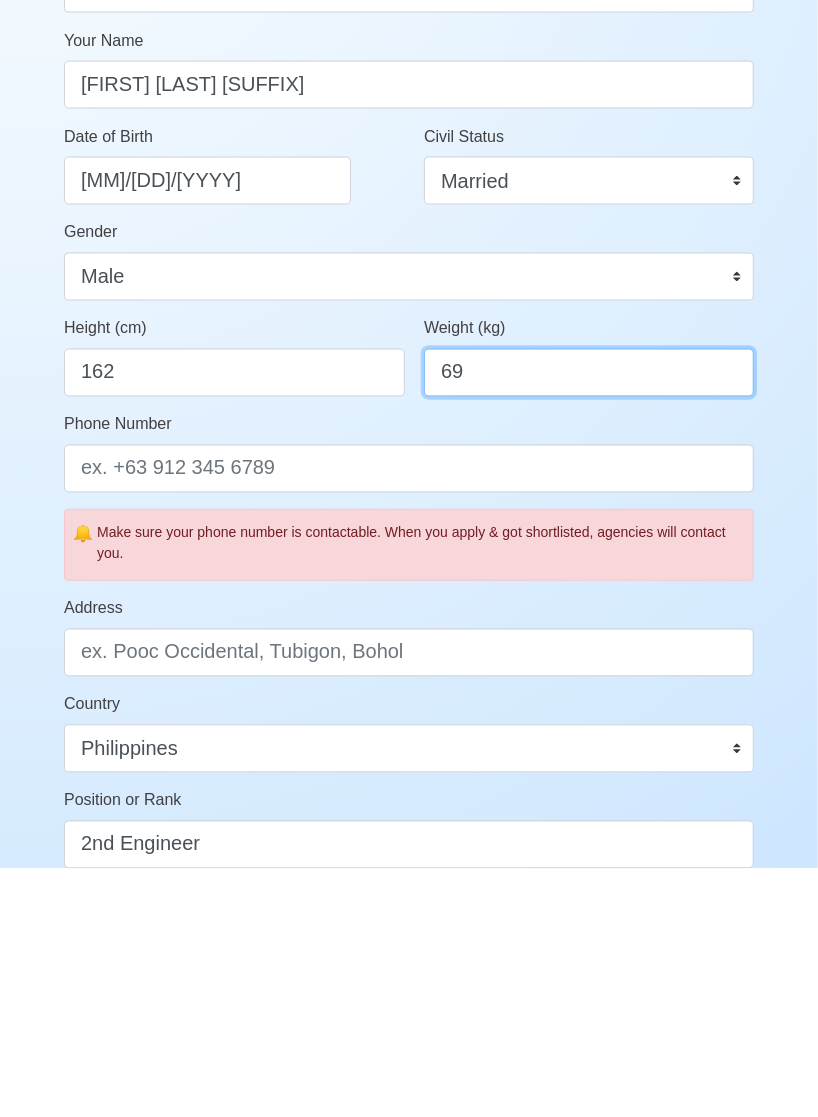 type on "69" 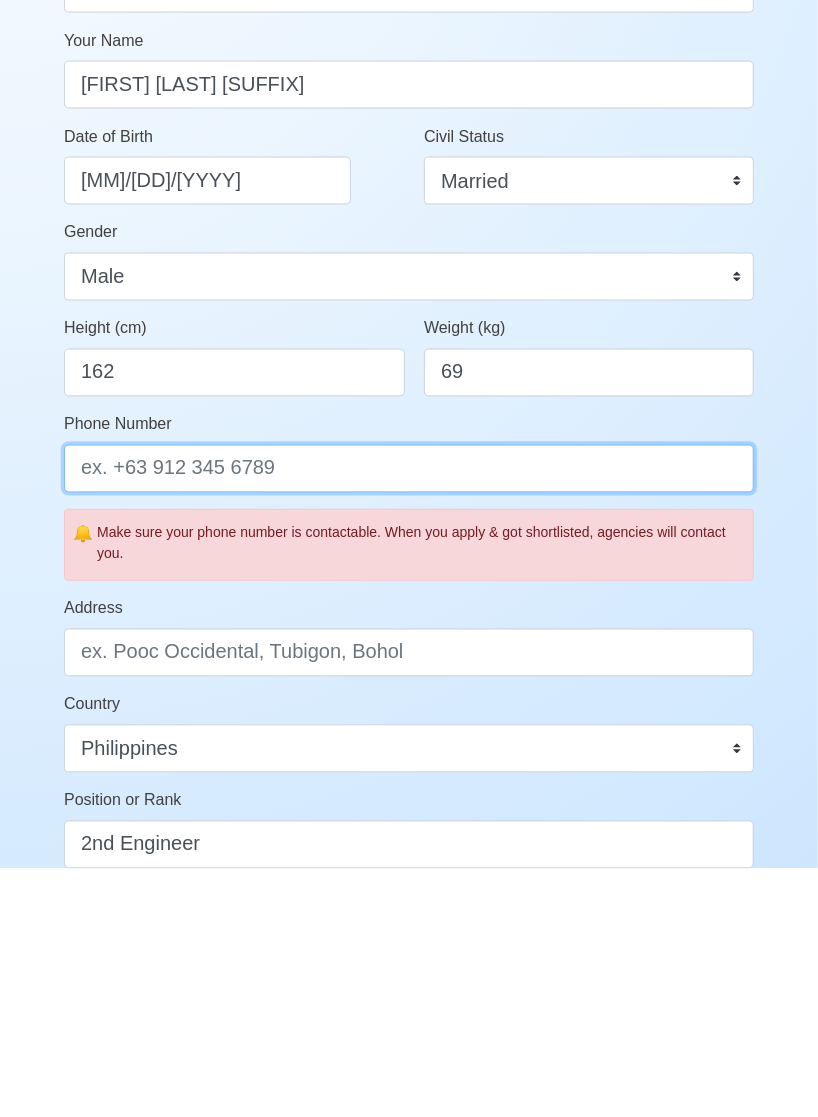 click on "Phone Number" at bounding box center (409, 717) 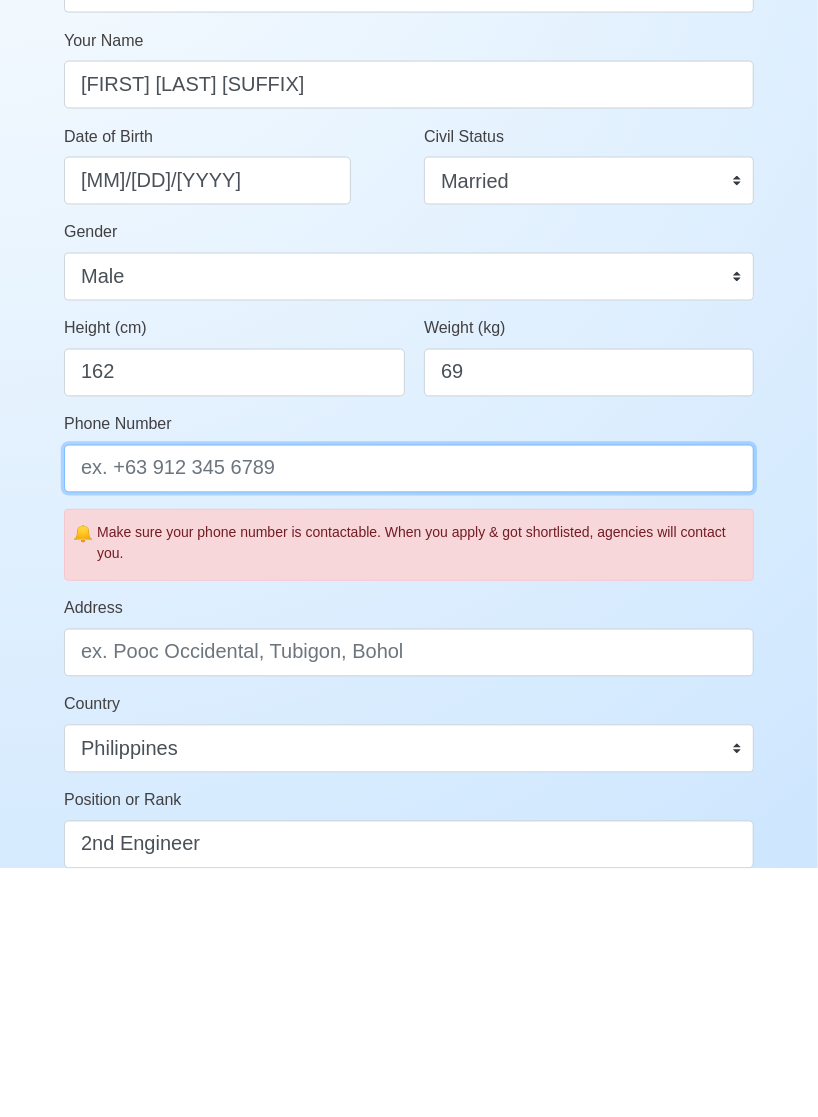 type on "[PHONE]" 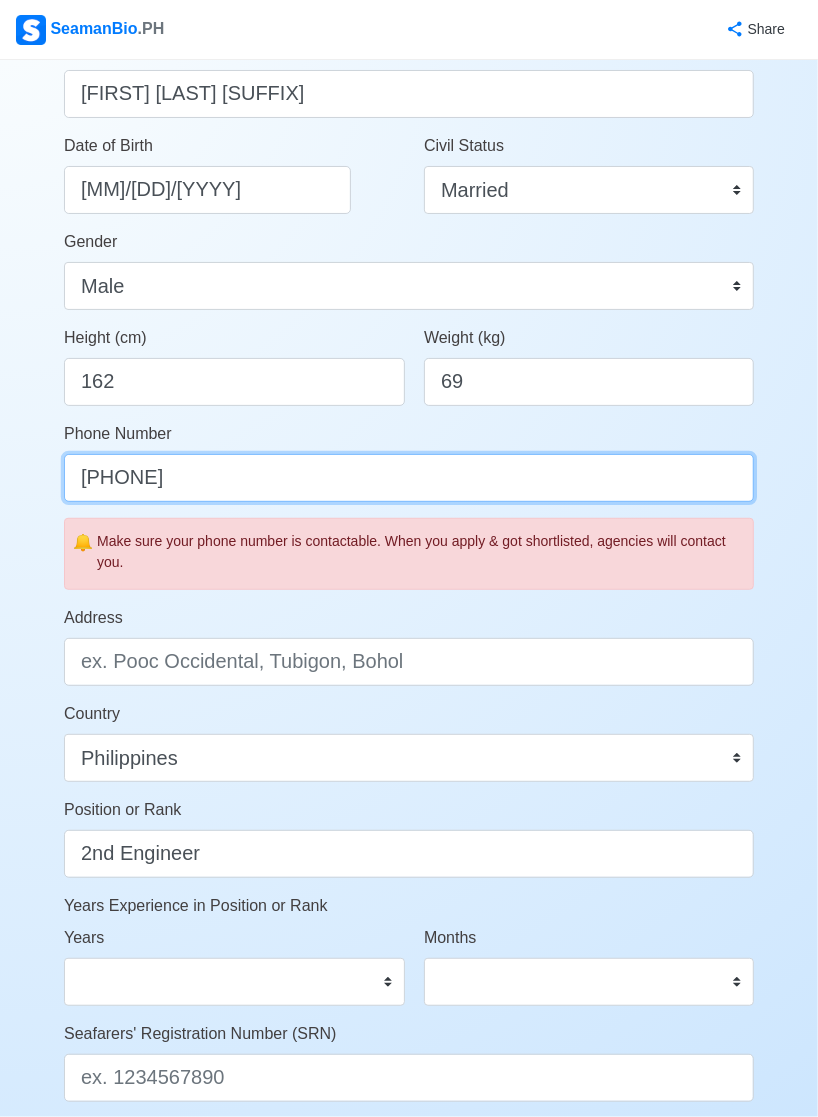 scroll, scrollTop: 308, scrollLeft: 0, axis: vertical 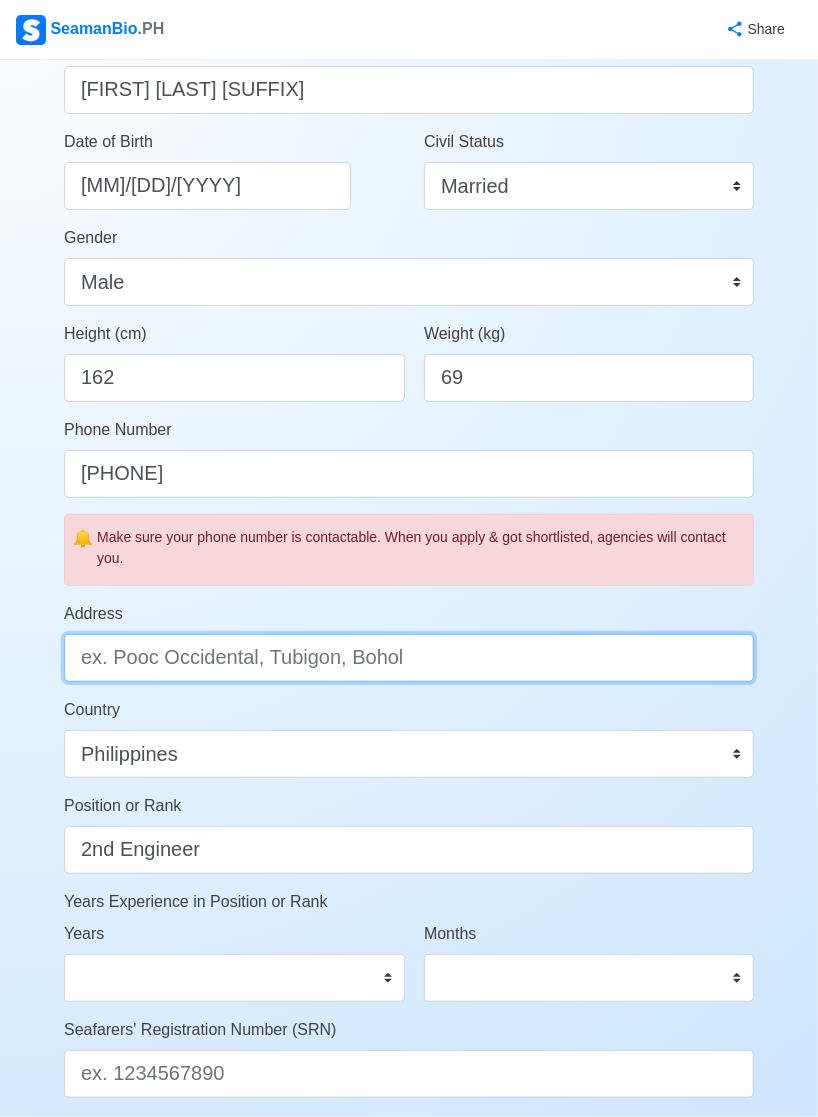 click on "Address" at bounding box center [409, 658] 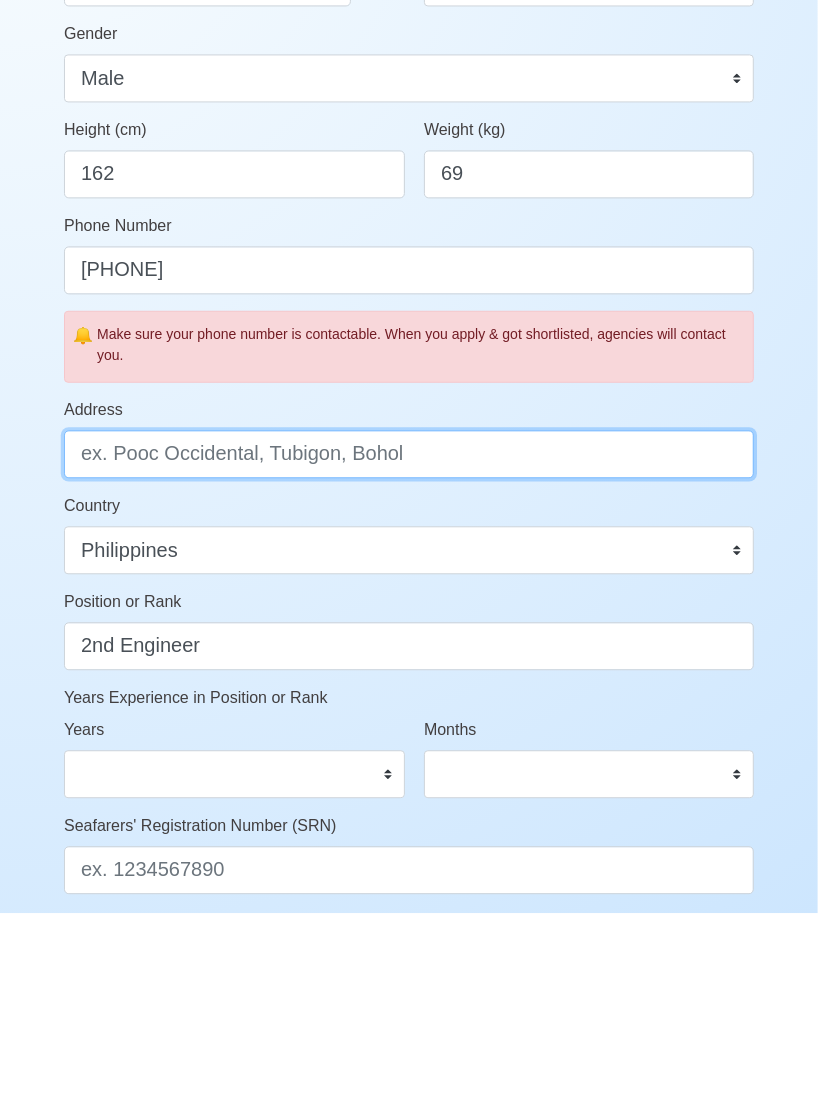 scroll, scrollTop: 308, scrollLeft: 0, axis: vertical 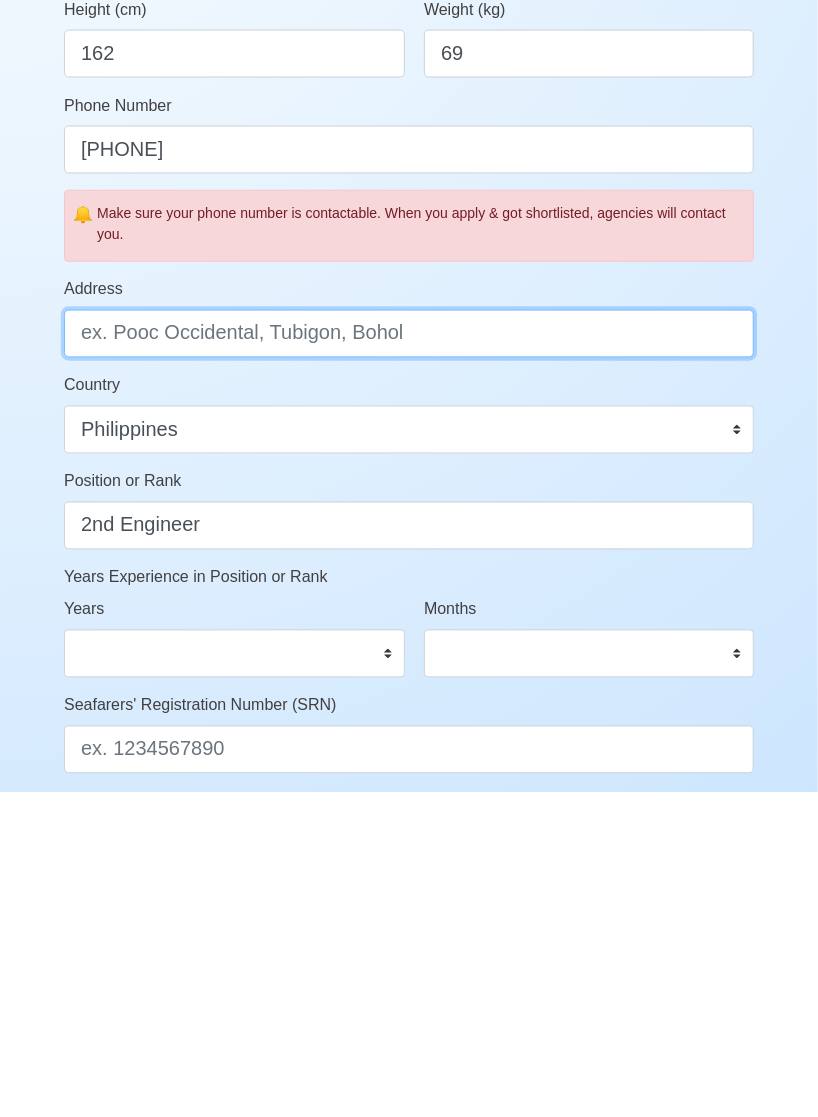 type on "GUINACOT" 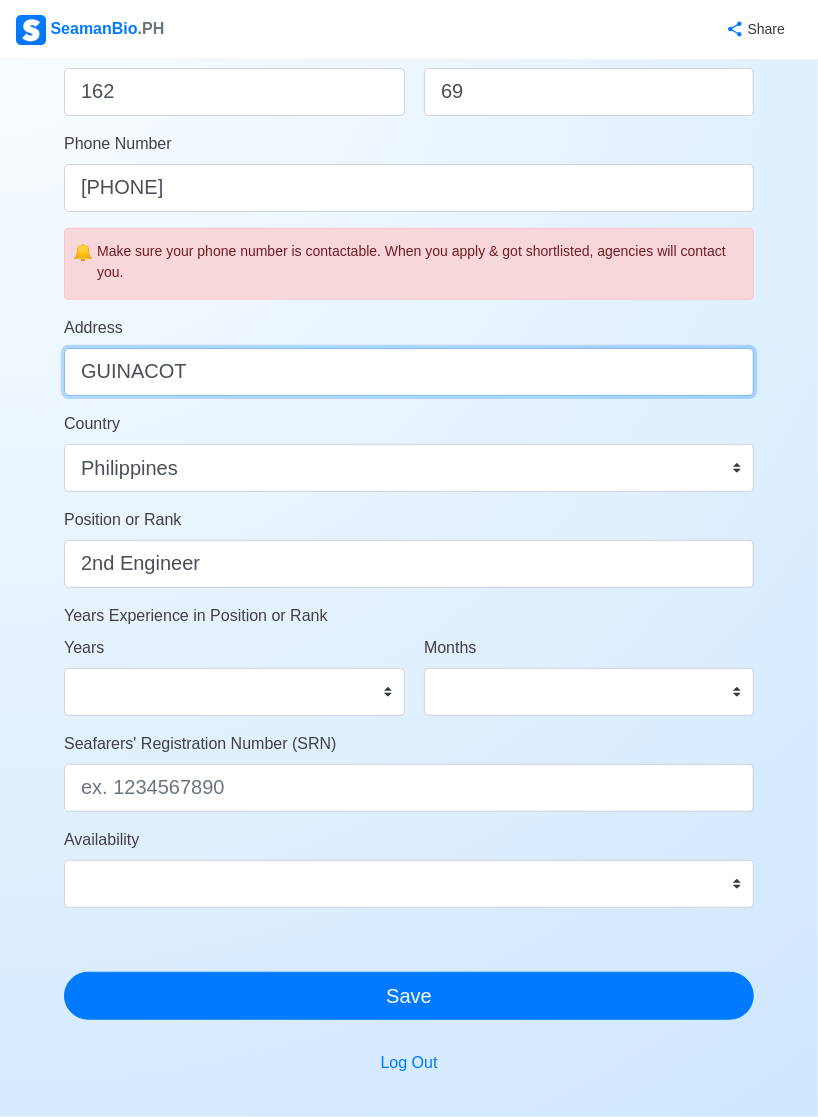 scroll, scrollTop: 595, scrollLeft: 0, axis: vertical 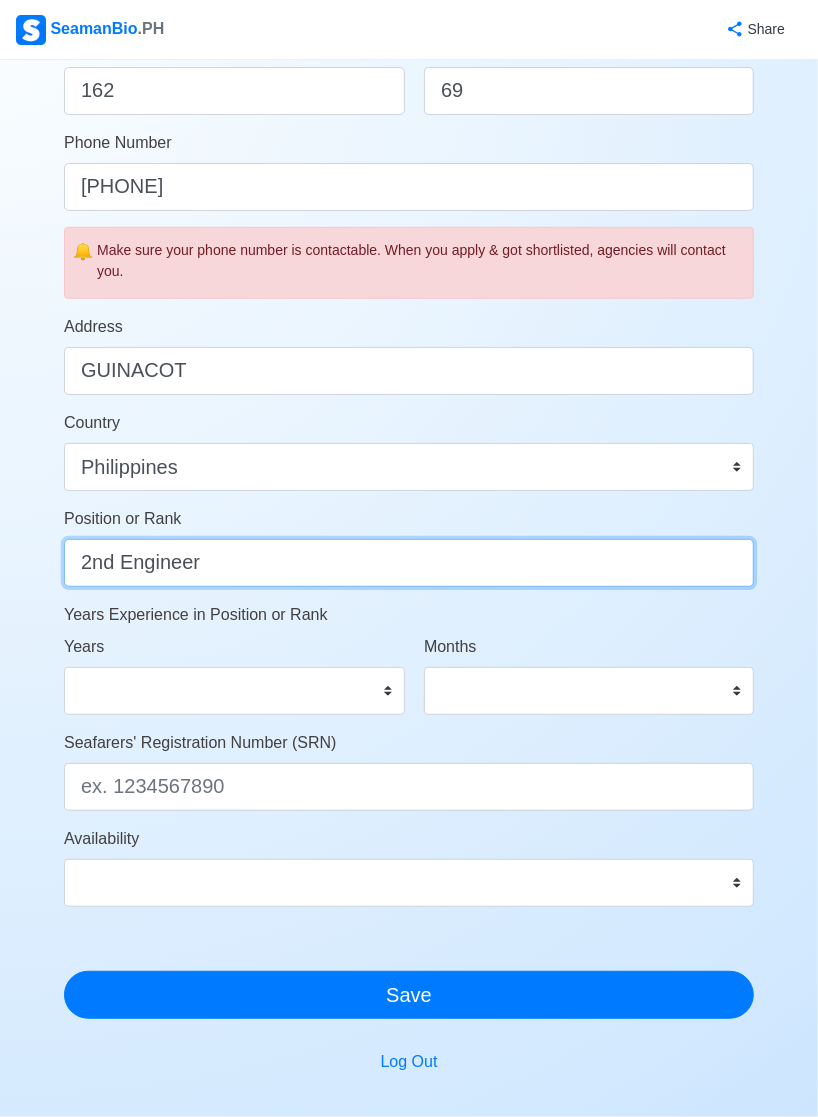 click on "2nd Engineer" at bounding box center [409, 563] 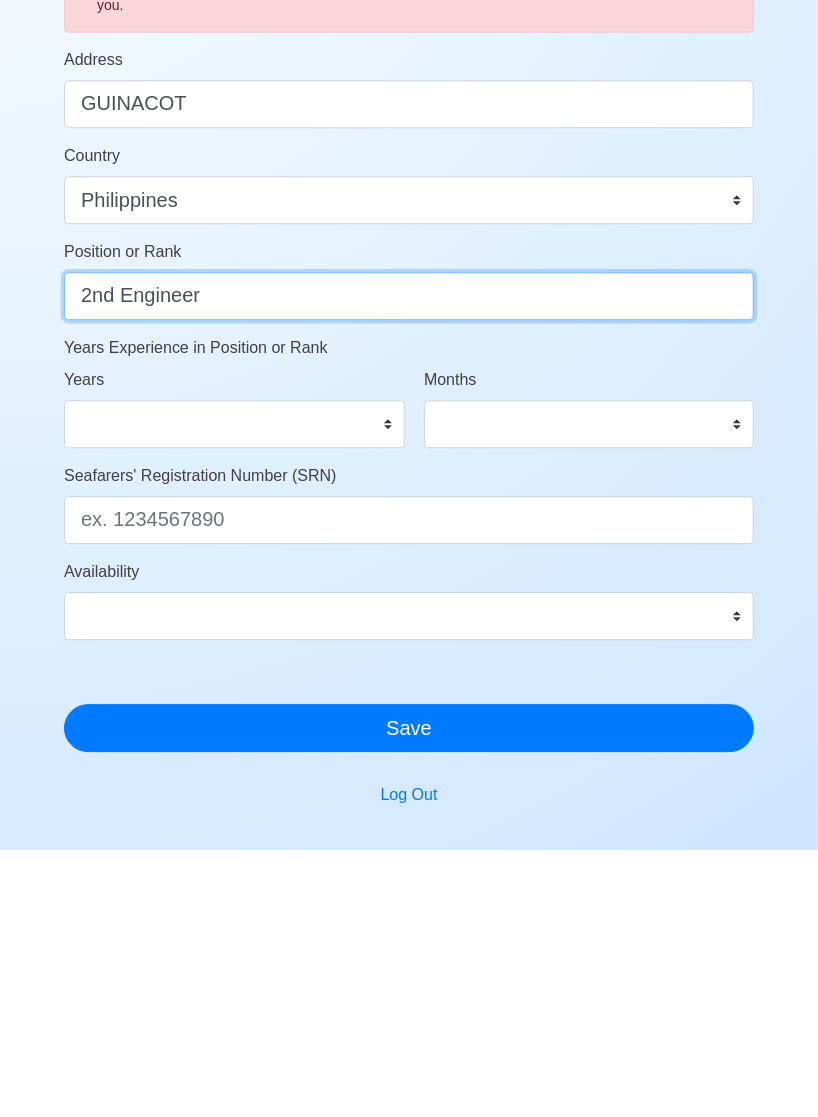 scroll, scrollTop: 595, scrollLeft: 0, axis: vertical 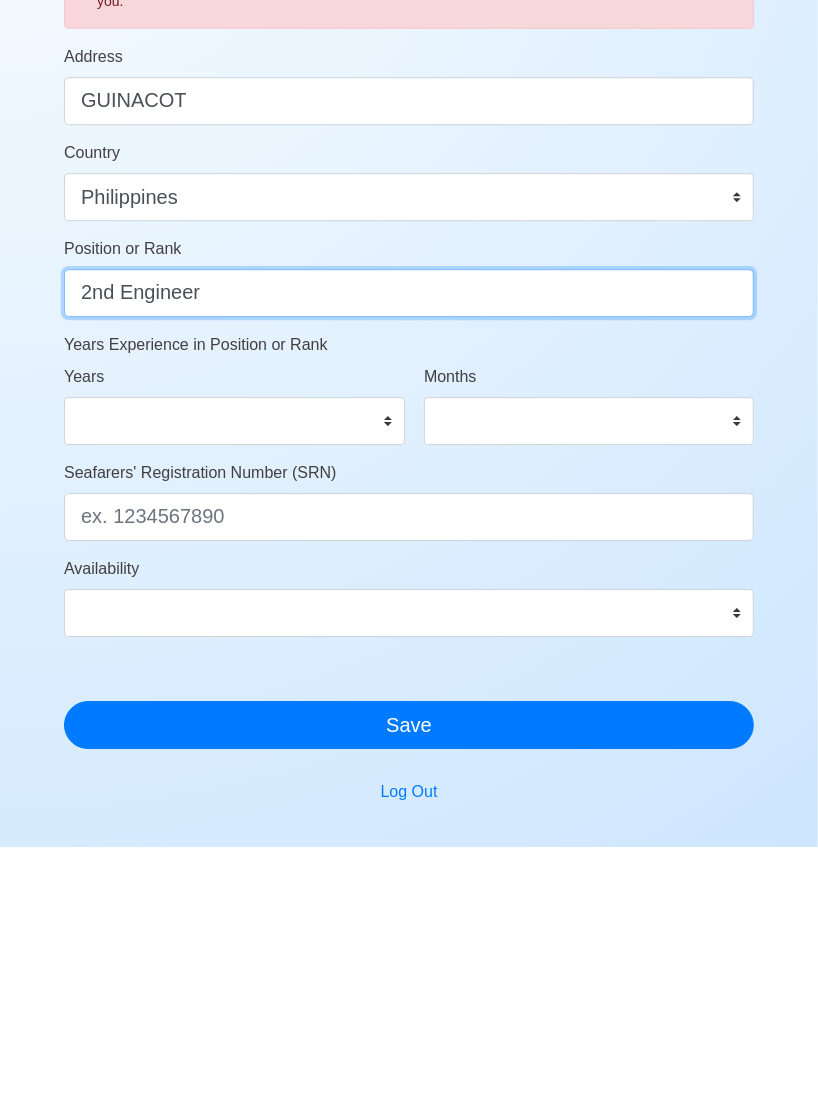 click on "2nd Engineer" at bounding box center (409, 563) 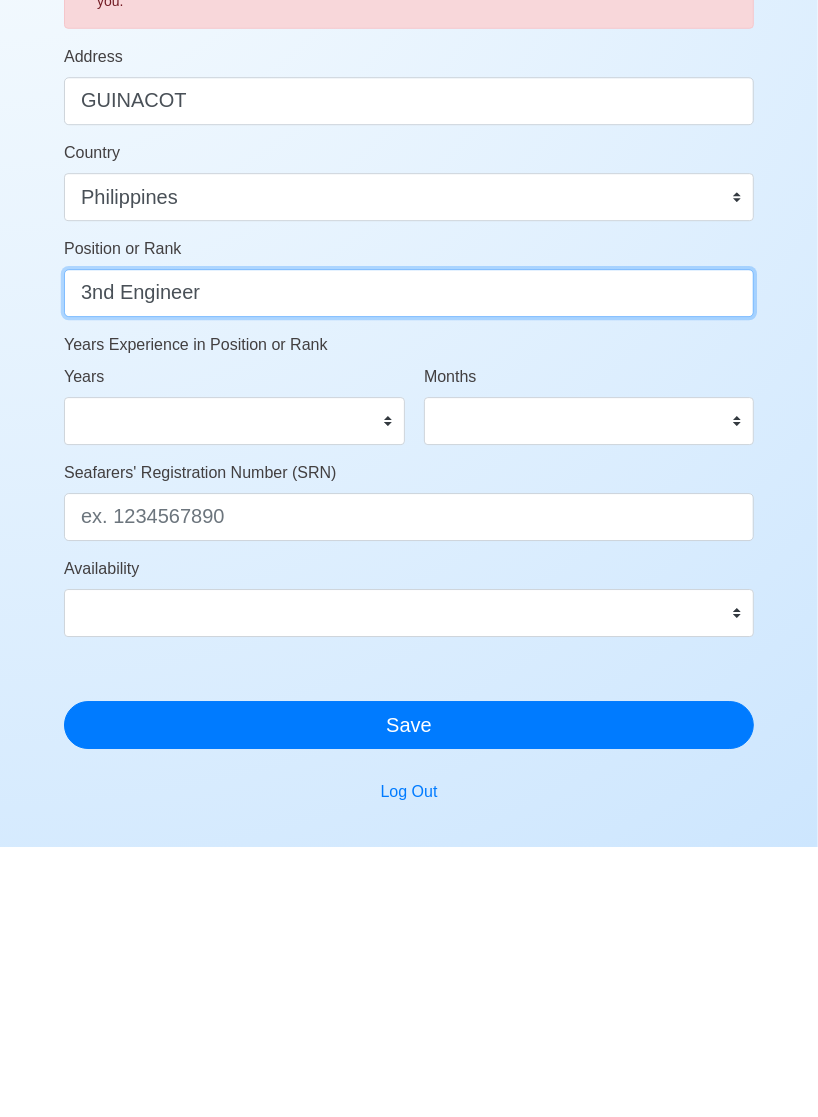 type on "3nd Engineer" 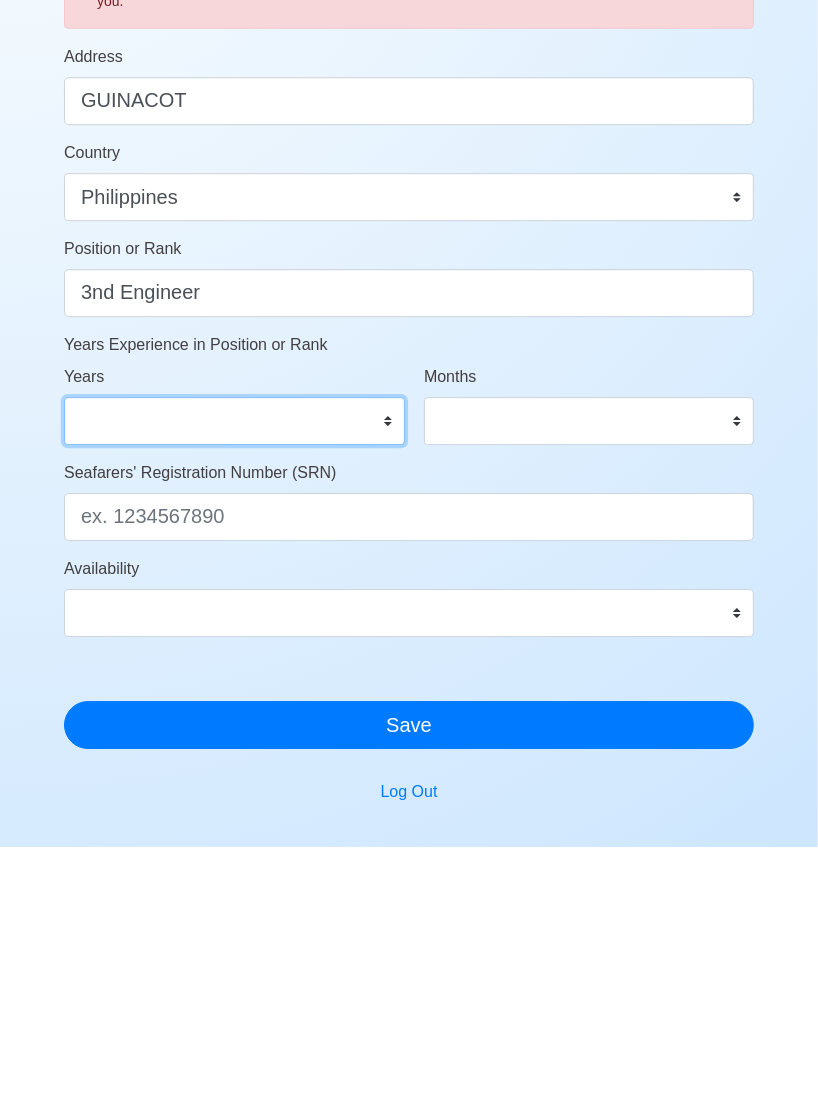 click on "0 1 2 3 4 5 6 7 8 9 10 11 12 13 14 15 16 17 18 19 20 21 22 23 24 25 26 27 28 29 30 31 32 33 34 35 36 37 38 39 40 41 42 43 44 45 46 47 48 49 50" at bounding box center [234, 691] 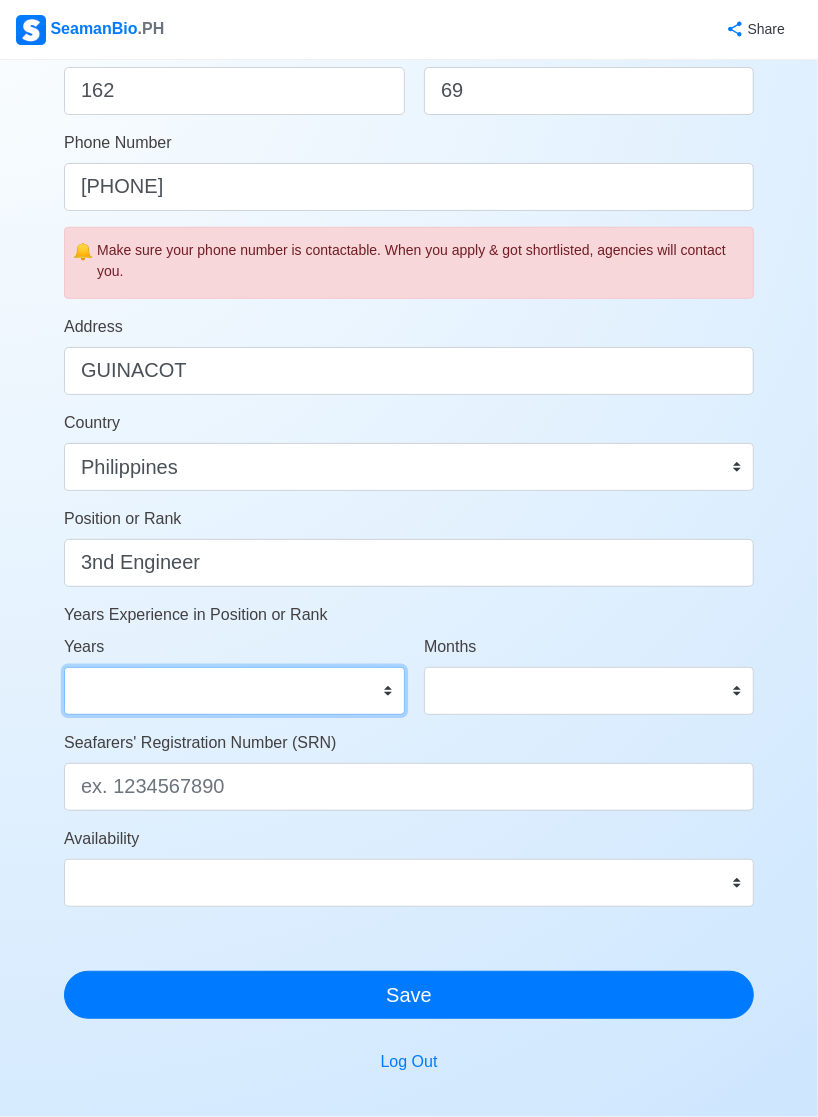 select on "2" 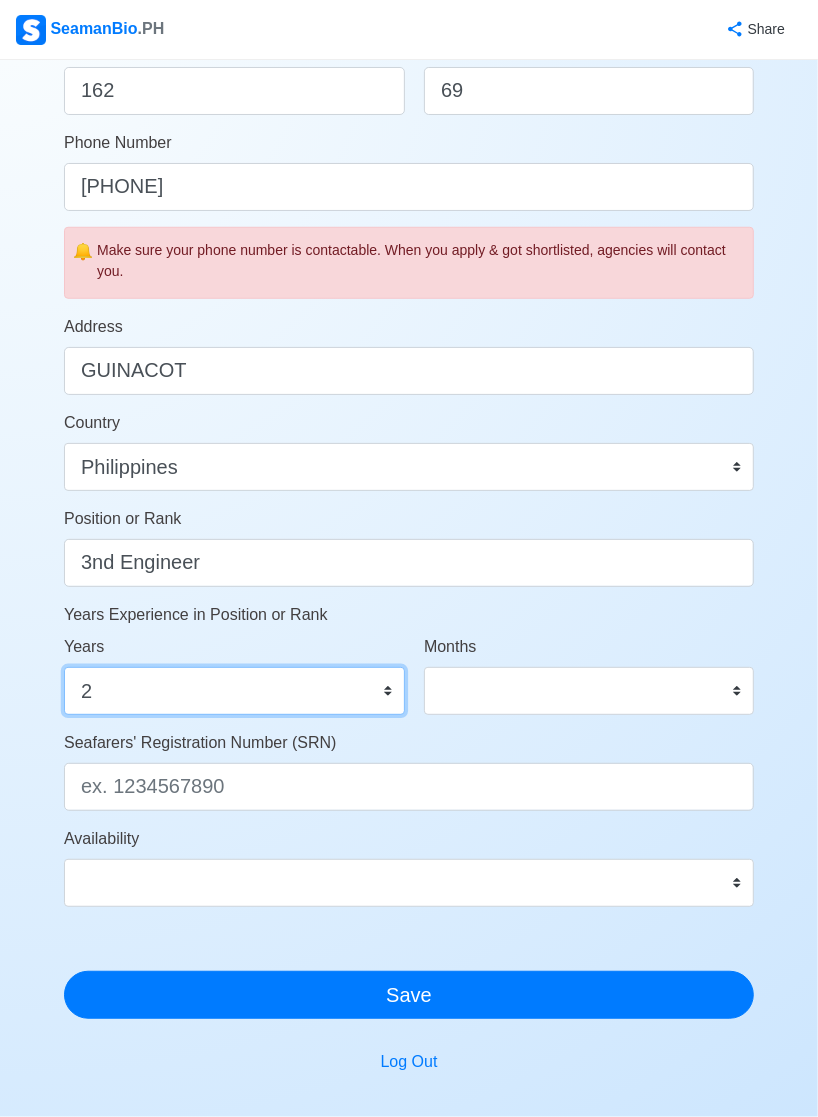 scroll, scrollTop: 645, scrollLeft: 0, axis: vertical 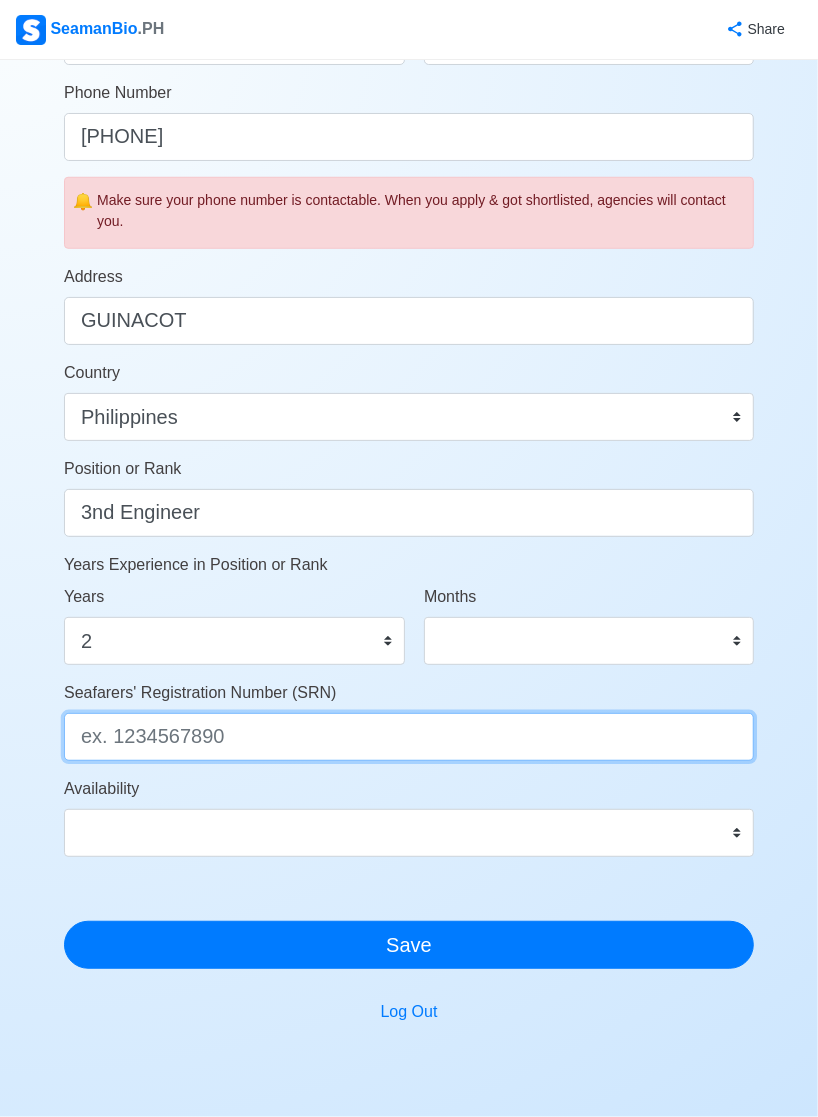 click on "Seafarers' Registration Number (SRN)" at bounding box center (409, 737) 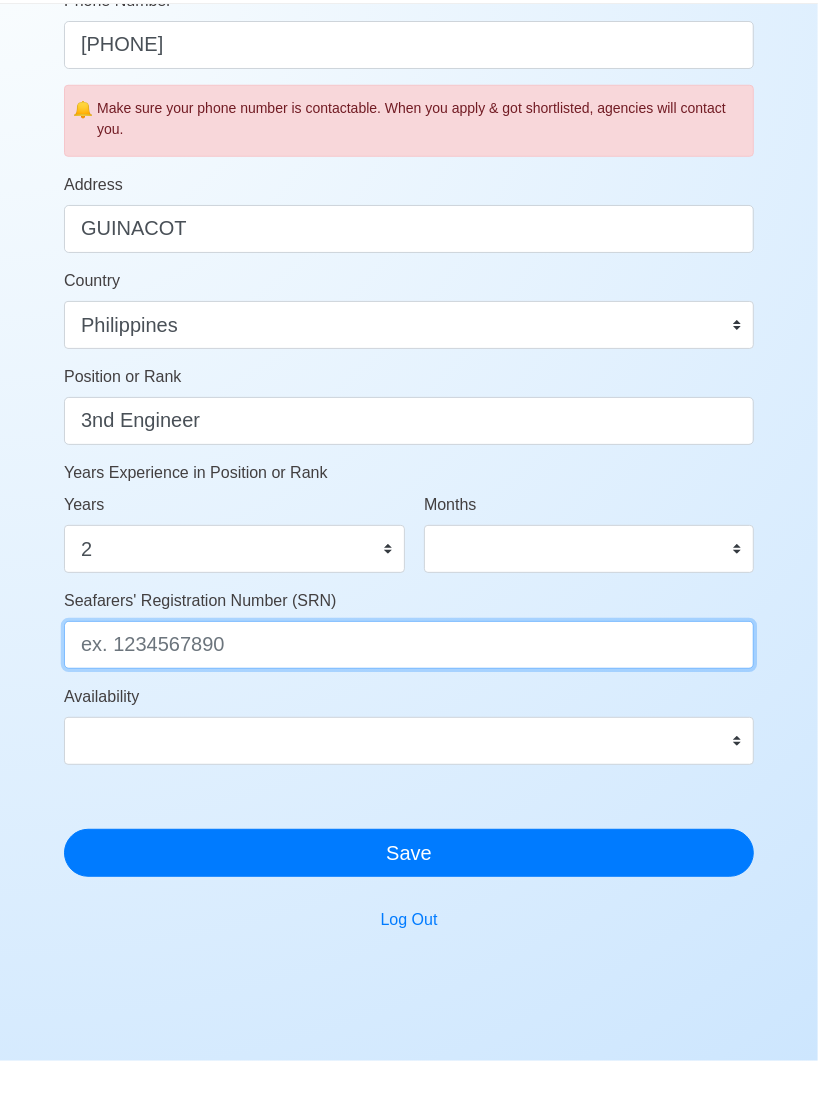 scroll, scrollTop: 681, scrollLeft: 0, axis: vertical 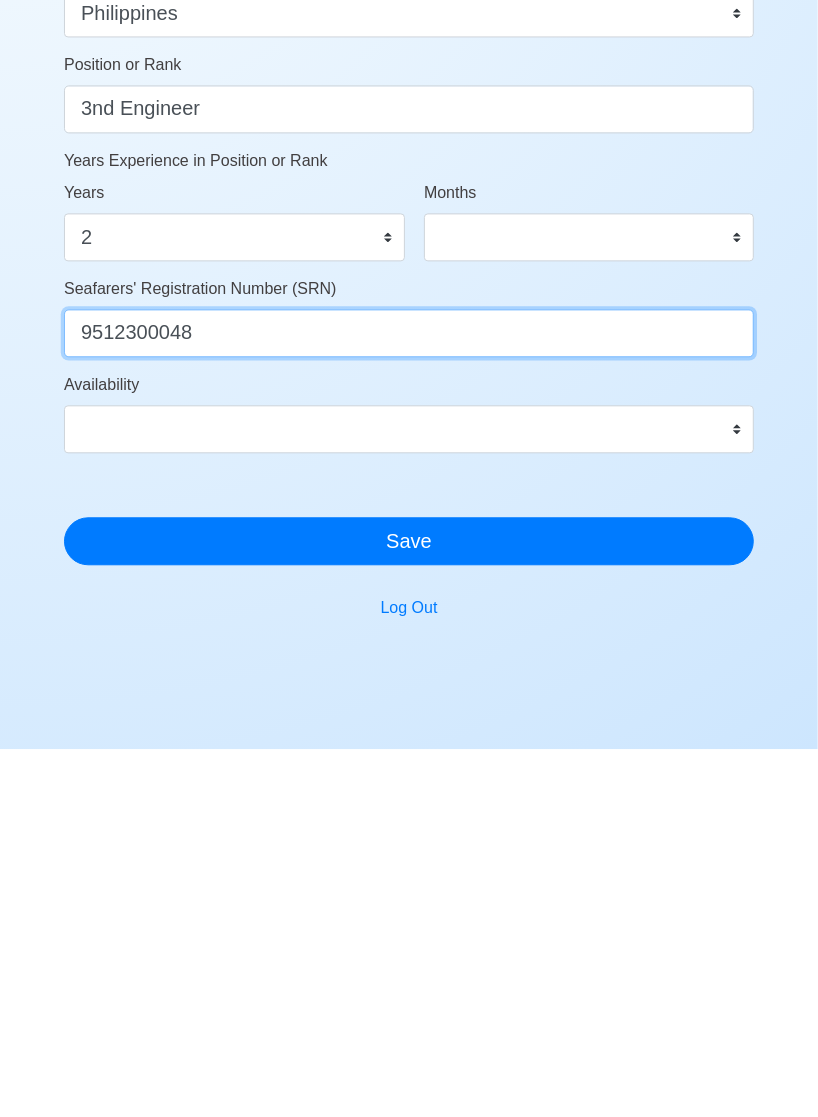 type on "9512300048" 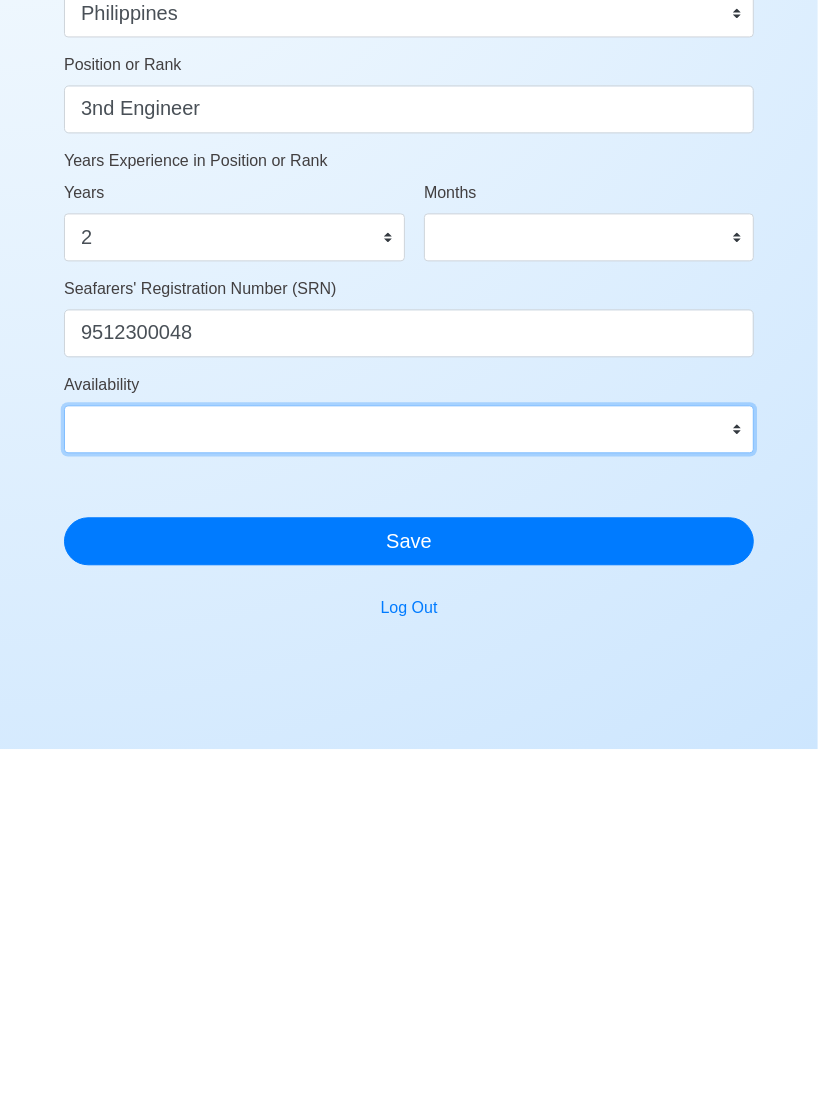 click on "Immediate Aug 2025  Sep 2025  Oct 2025  Nov 2025  Dec 2025  Jan 2026  Feb 2026  Mar 2026  Apr 2026" at bounding box center [409, 797] 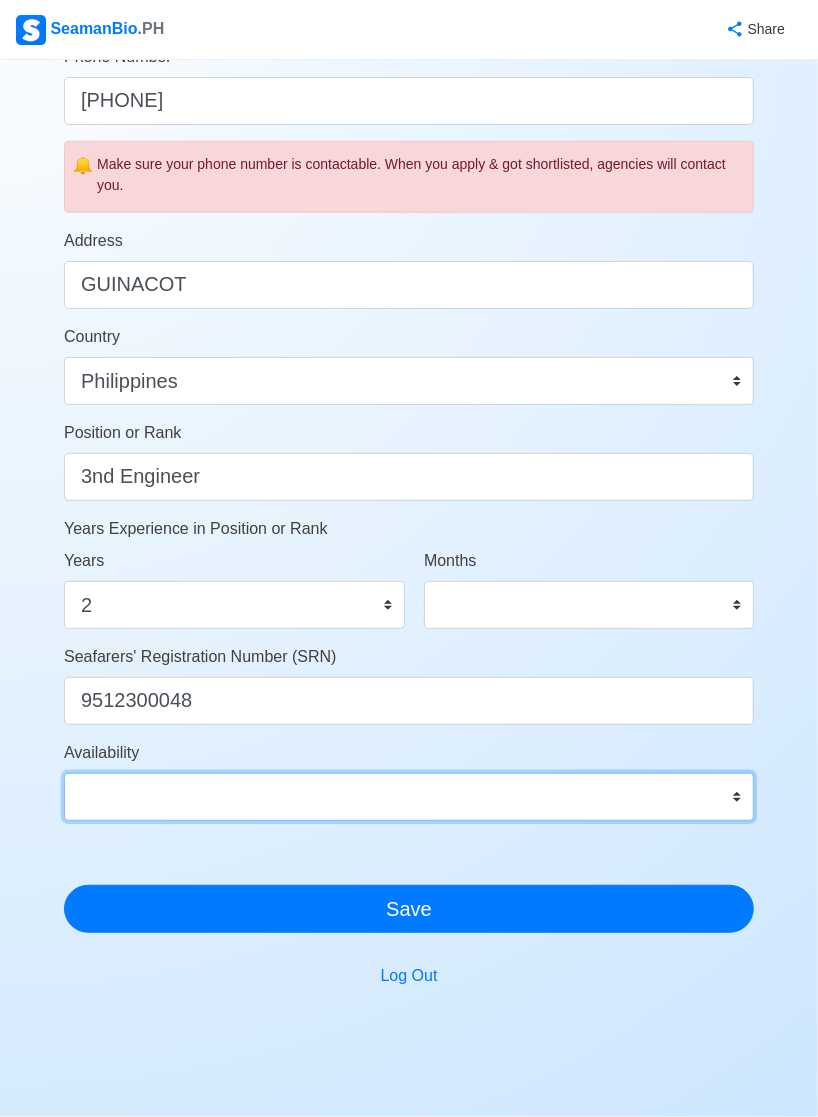 select on "1764518400000" 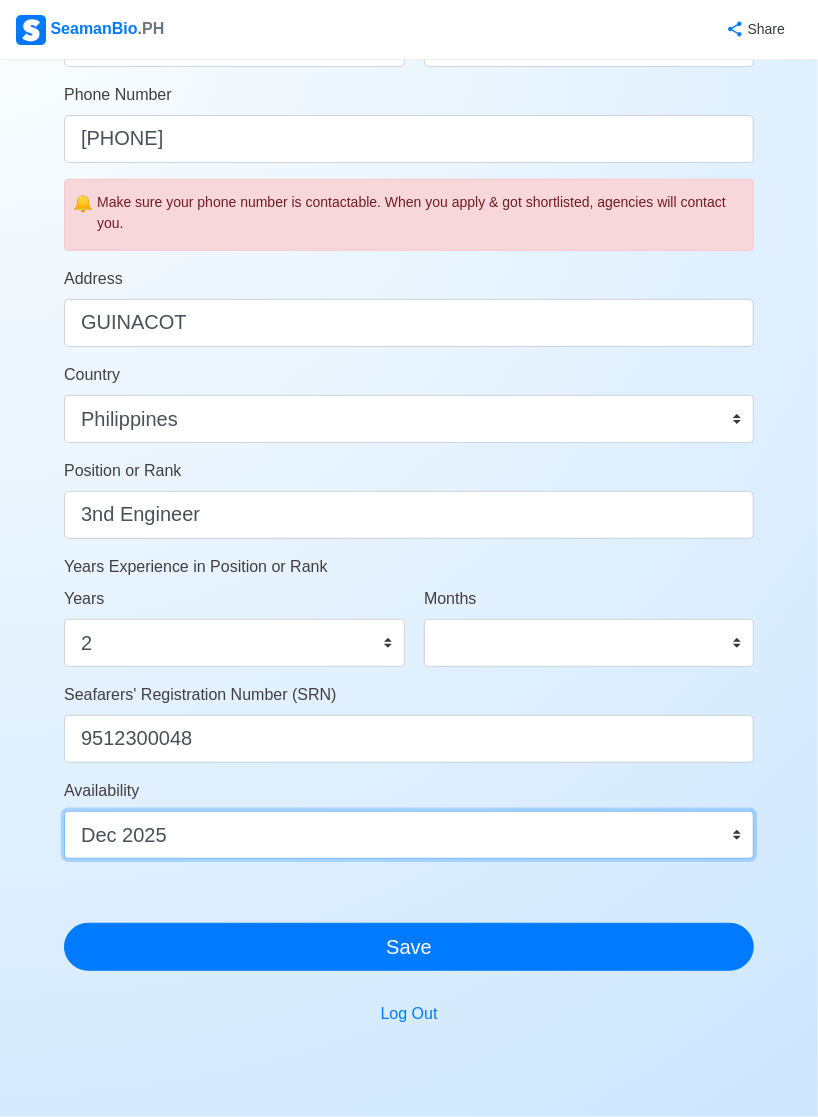 scroll, scrollTop: 645, scrollLeft: 0, axis: vertical 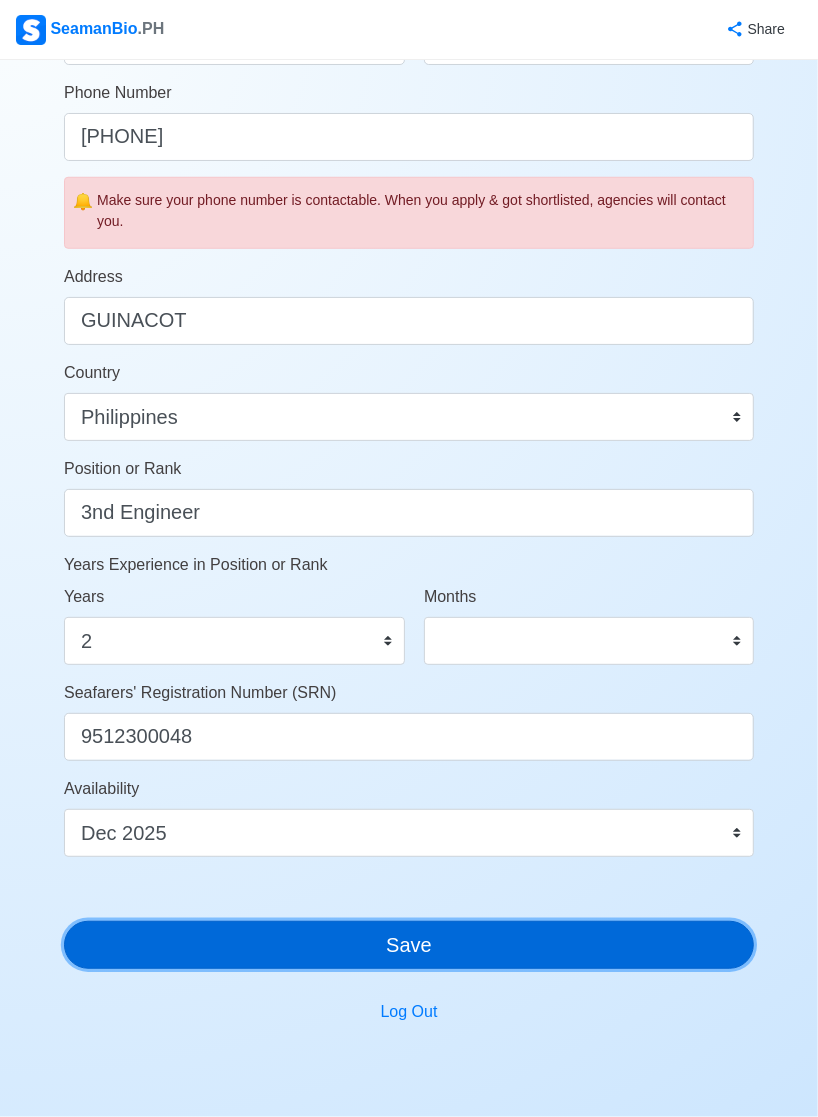 click on "Save" at bounding box center [409, 945] 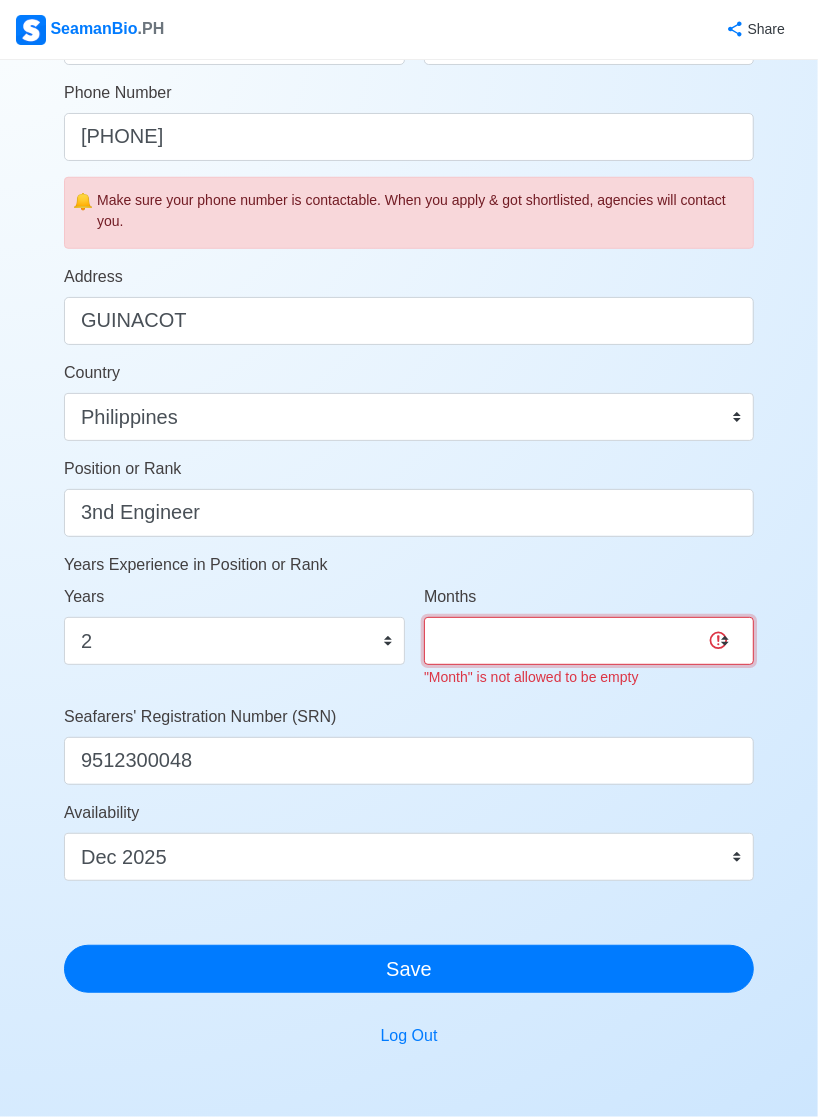 click on "0 1 2 3 4 5 6 7 8 9 10 11" at bounding box center (589, 641) 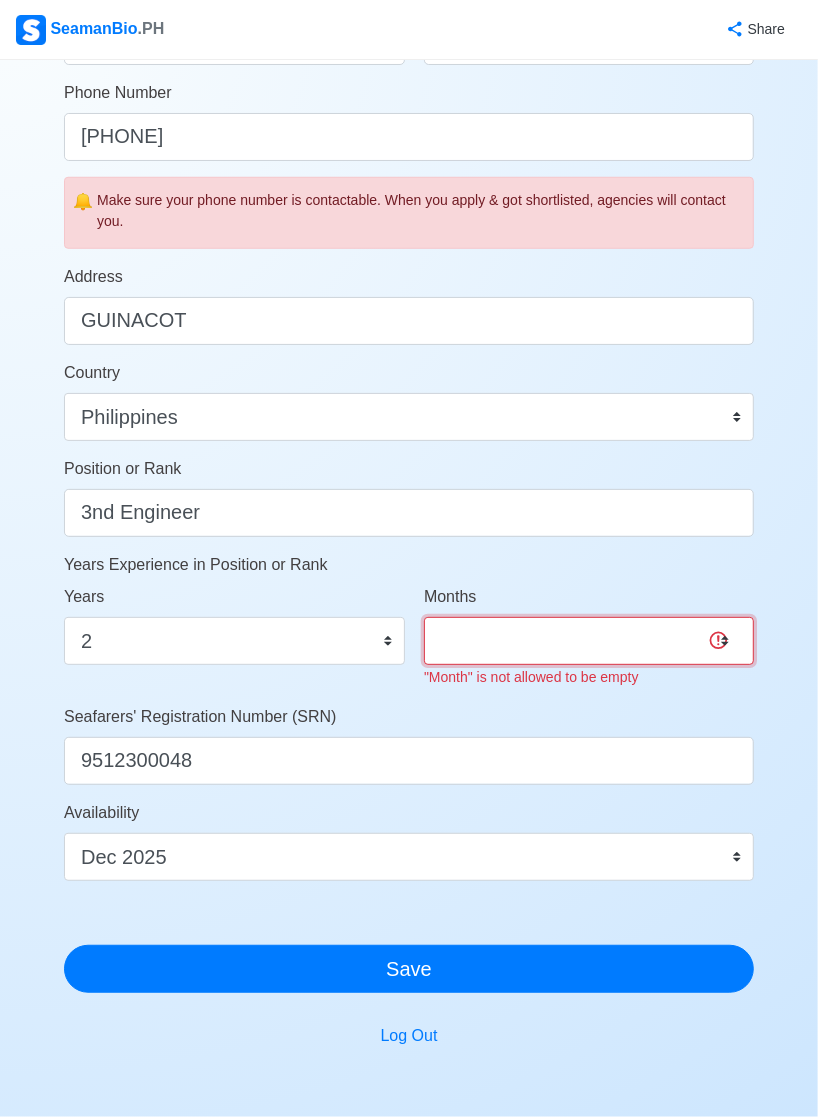 select on "1" 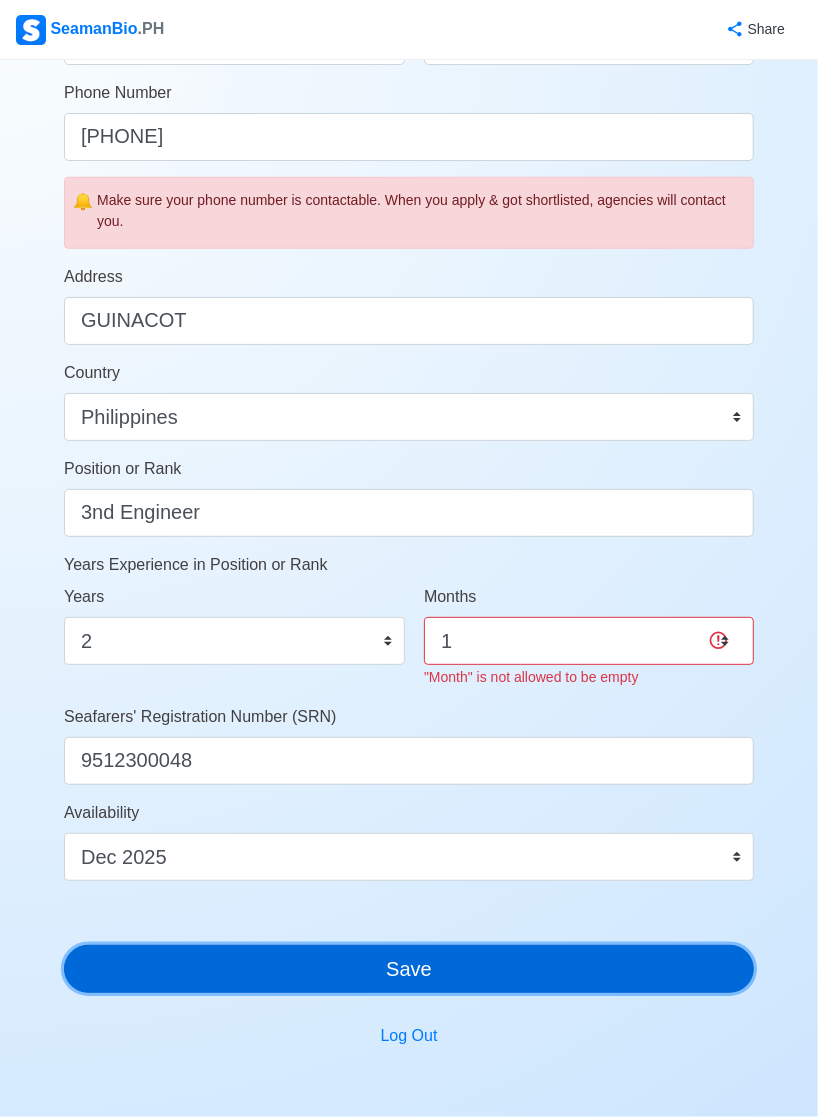 click on "Account Setup Your Job Status Onboard Actively Looking for Job Not Looking for Job Hiring Visibility Visible for Hiring Not Visible for Hiring Your Name Joselito Degamo Jr Date of Birth     12/30/1995 Civil Status Single Married Widowed Separated Gender Male Female Height (cm) 162 Weight (kg) 69 Phone Number 09956612548 🔔 Make sure your phone number is contactable. When you apply & got shortlisted, agencies will contact you. Address GUINACOT Country Afghanistan Åland Islands Albania Algeria American Samoa Andorra Angola Anguilla Antarctica Antigua and Barbuda Argentina Armenia Aruba Australia Austria Azerbaijan Bahamas Bahrain Bangladesh Barbados Belarus Belgium Belize Benin Bermuda Bhutan Bolivia, Plurinational State of Bonaire, Sint Eustatius and Saba Bosnia and Herzegovina Botswana Bouvet Island Brazil British Indian Ocean Territory Brunei Darussalam Bulgaria Burkina Faso Burundi Cabo Verde Cambodia Cameroon Canada Cayman Islands Central African Republic Chad Chile China Christmas Island Colombia 0" at bounding box center [409, 303] 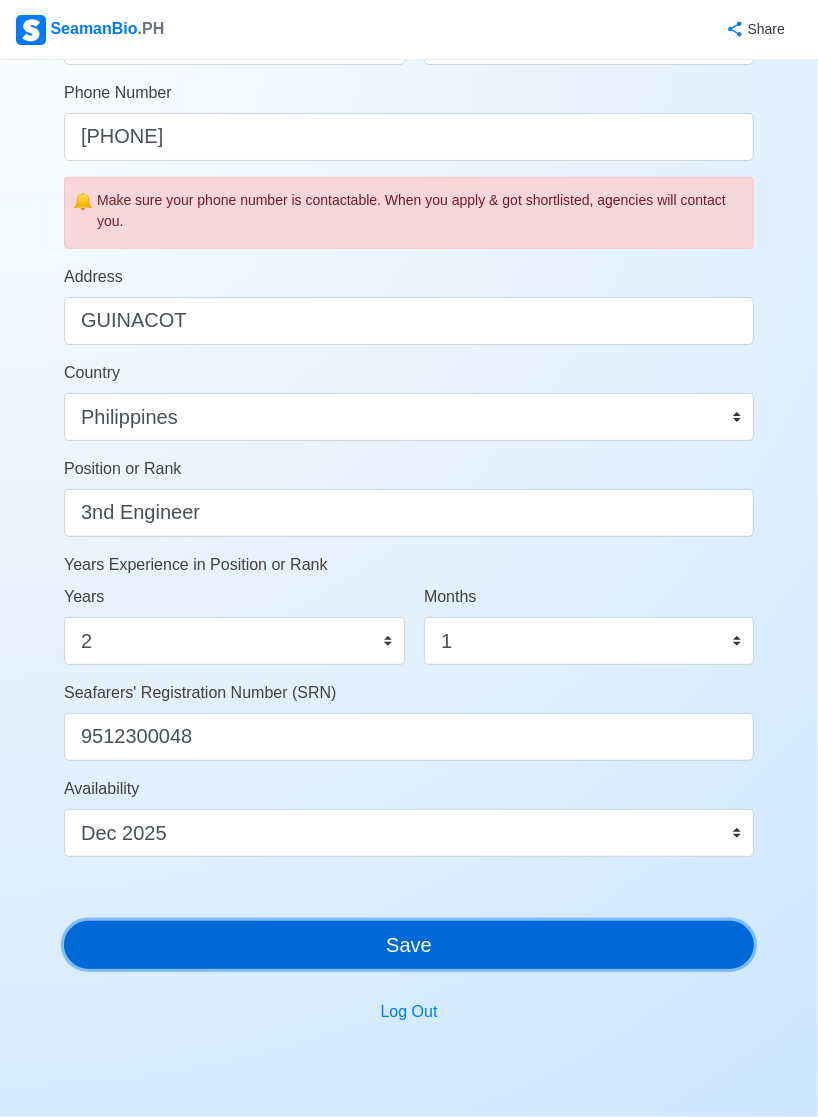 click on "Save" at bounding box center [409, 945] 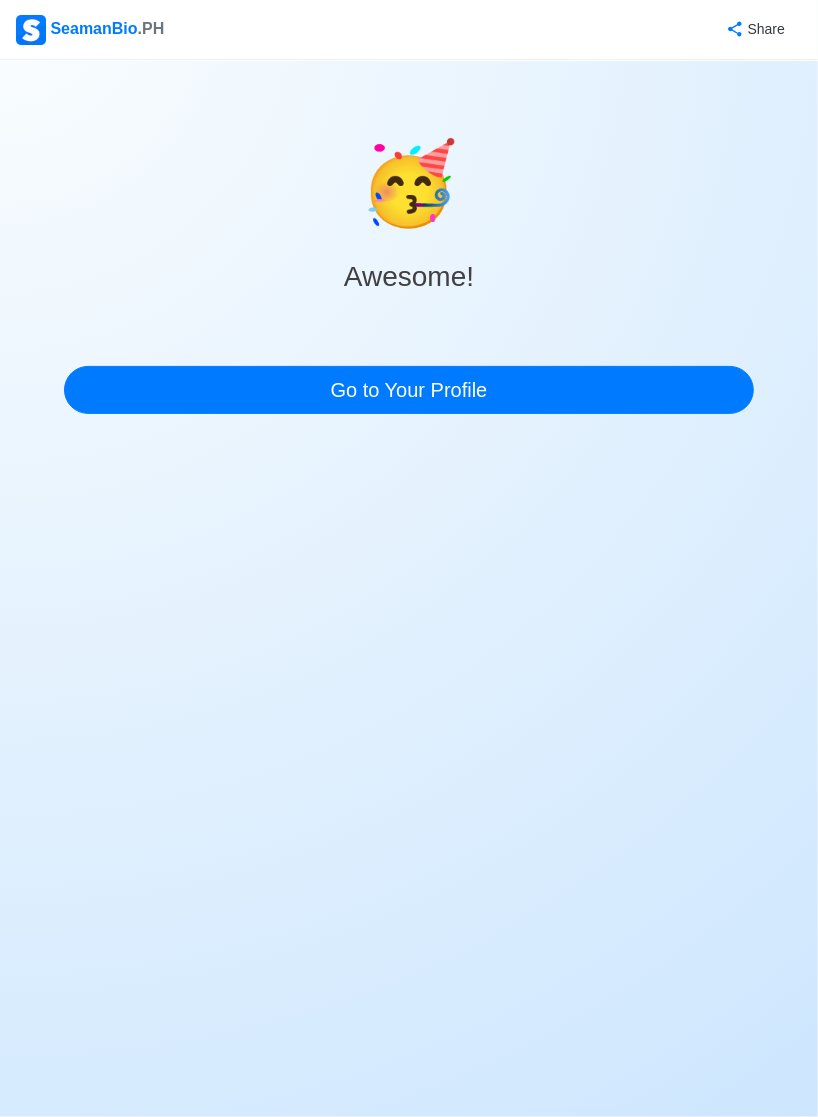 scroll, scrollTop: 0, scrollLeft: 0, axis: both 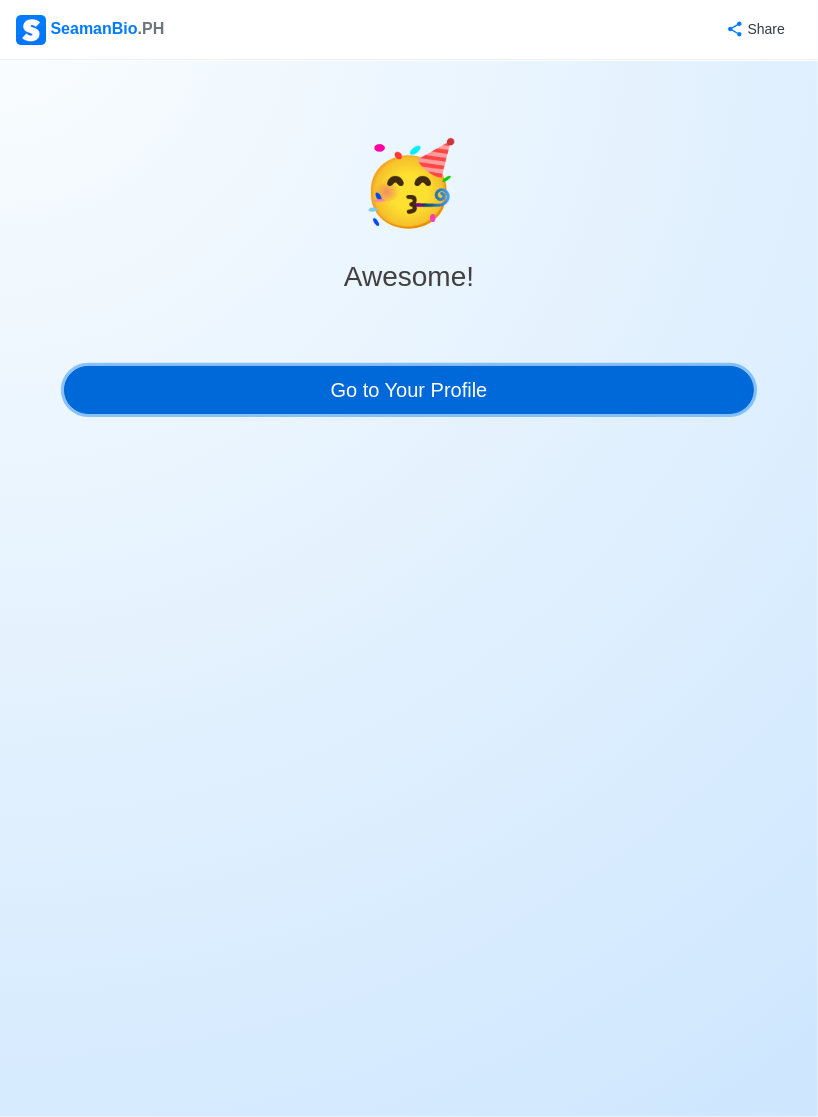 click on "Go to Your Profile" at bounding box center (409, 390) 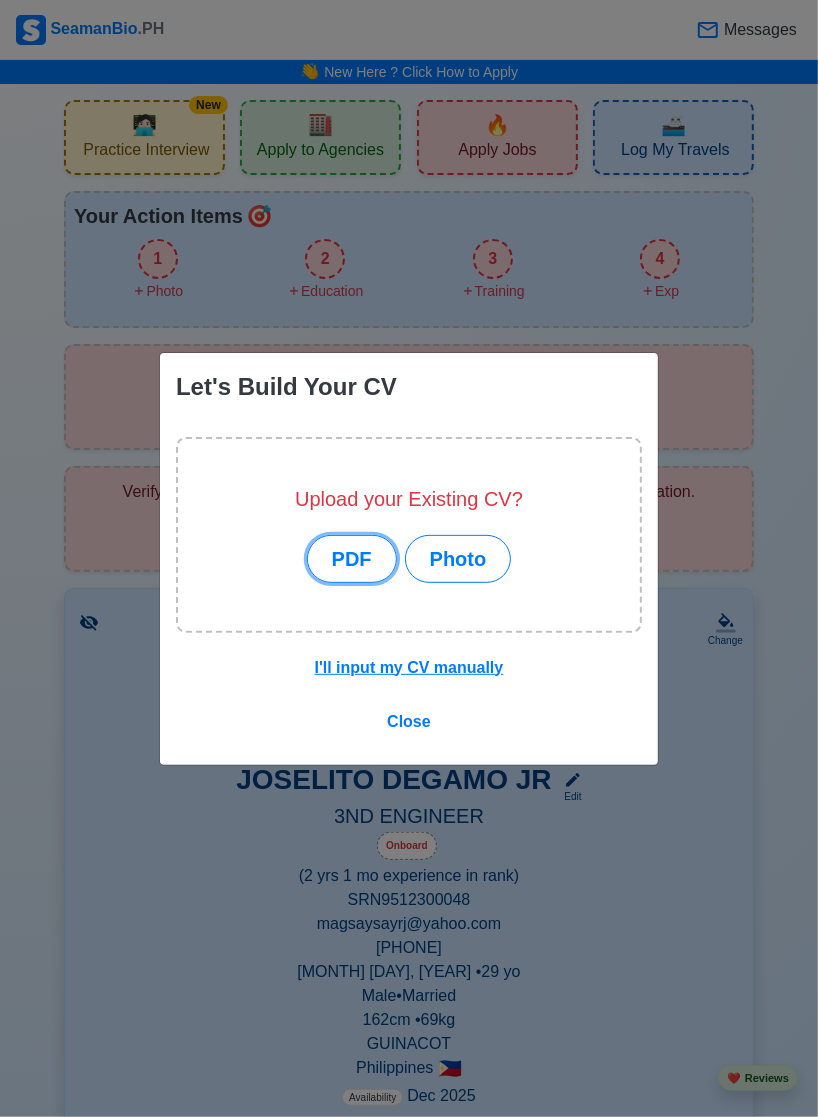 click on "PDF" at bounding box center (352, 559) 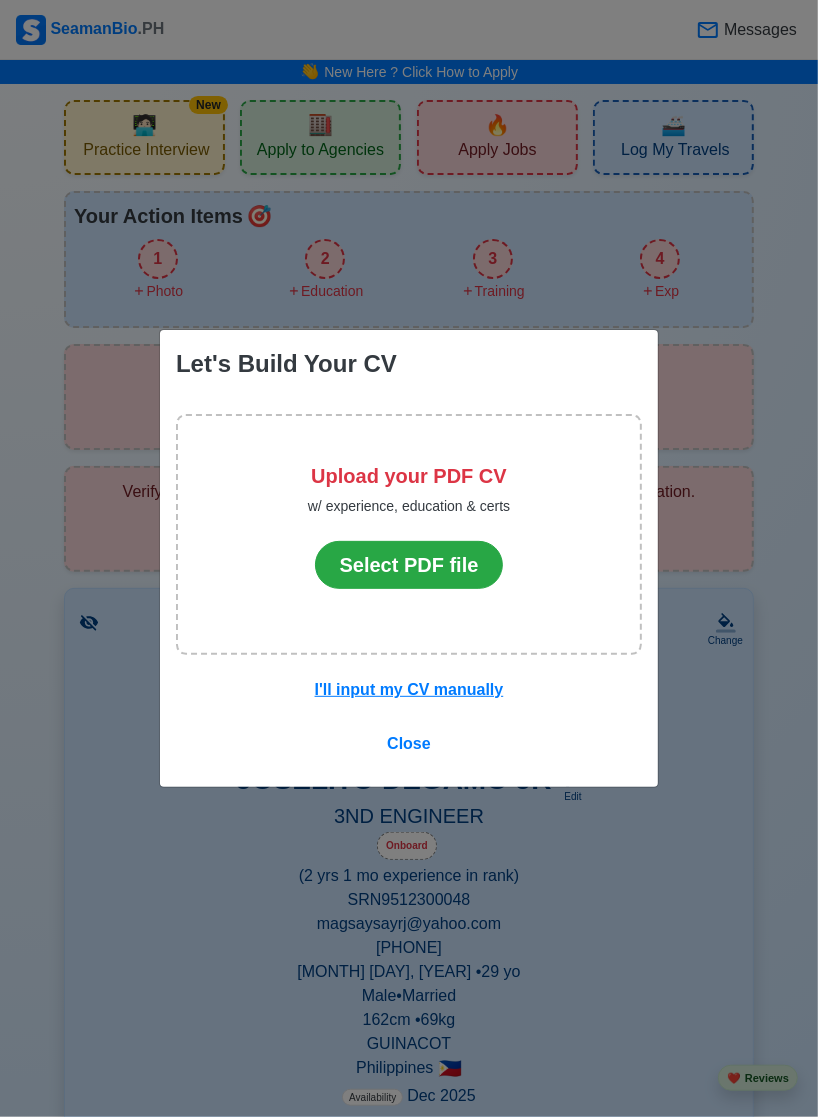 click on "Select PDF file" at bounding box center [409, 565] 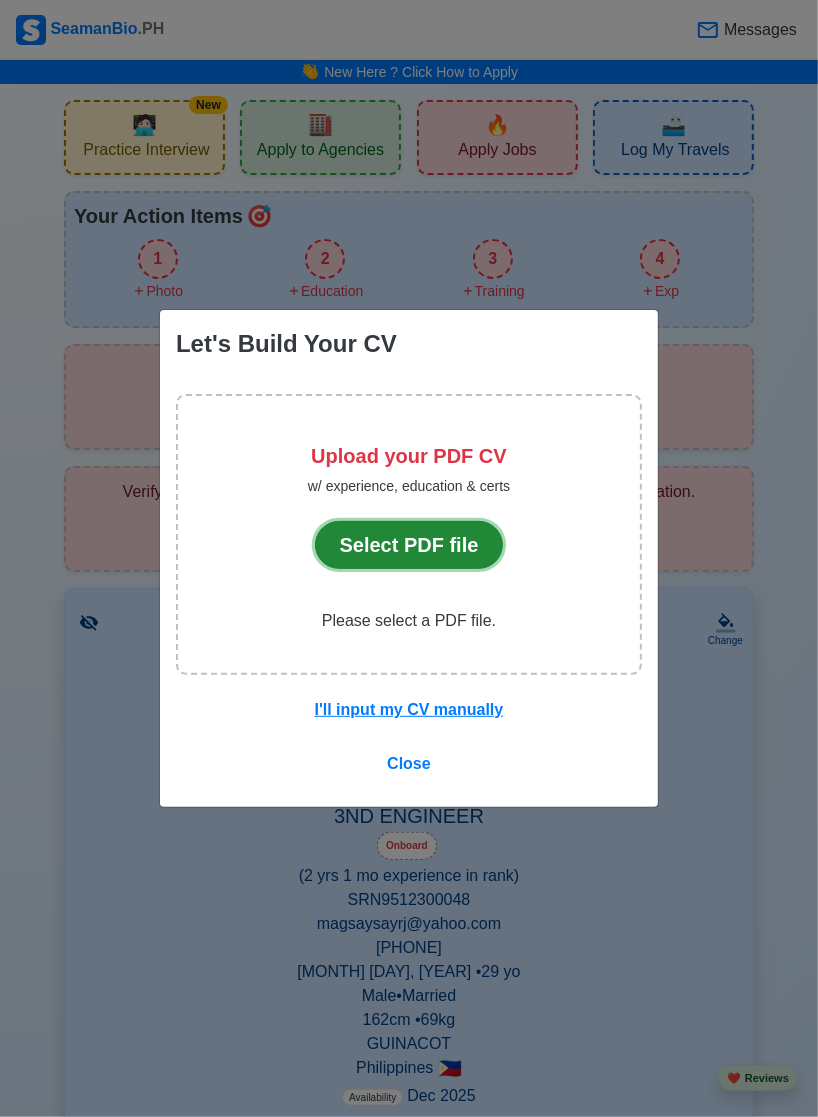 click on "Select PDF file" at bounding box center (409, 545) 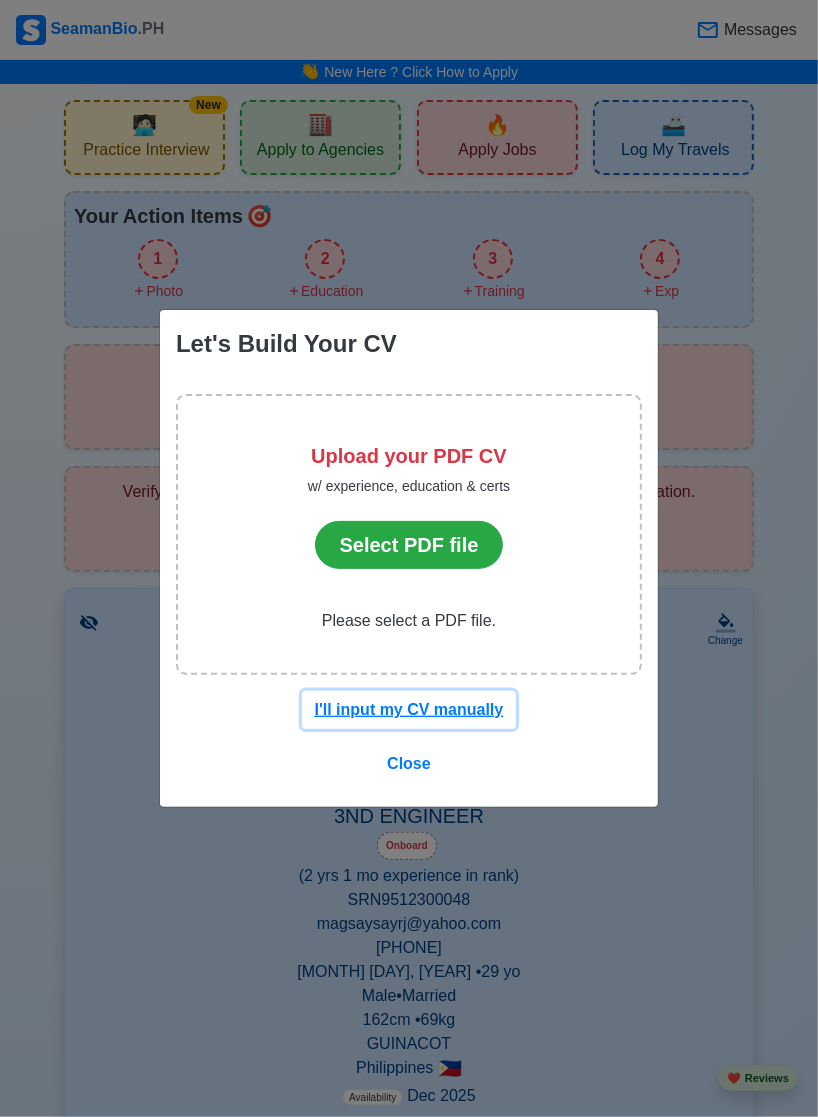 click on "I'll input my CV manually" at bounding box center [409, 709] 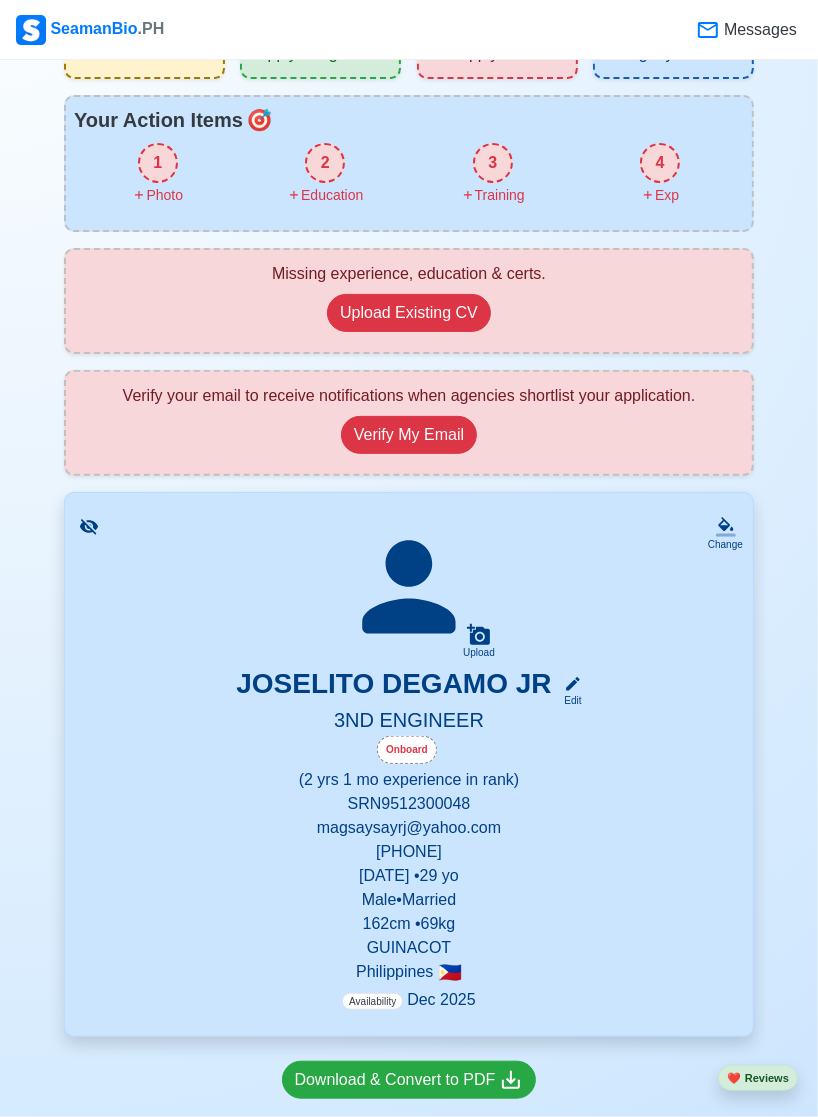 scroll, scrollTop: 0, scrollLeft: 0, axis: both 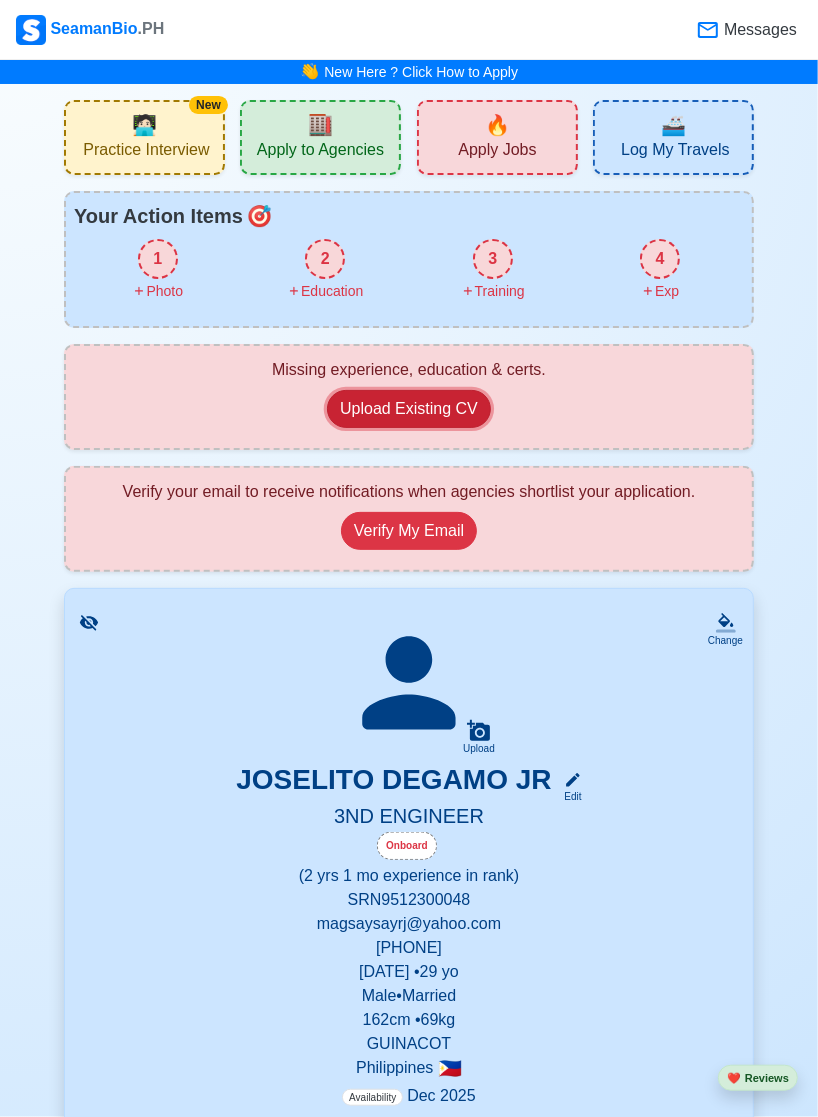 click on "Upload Existing CV" at bounding box center [409, 409] 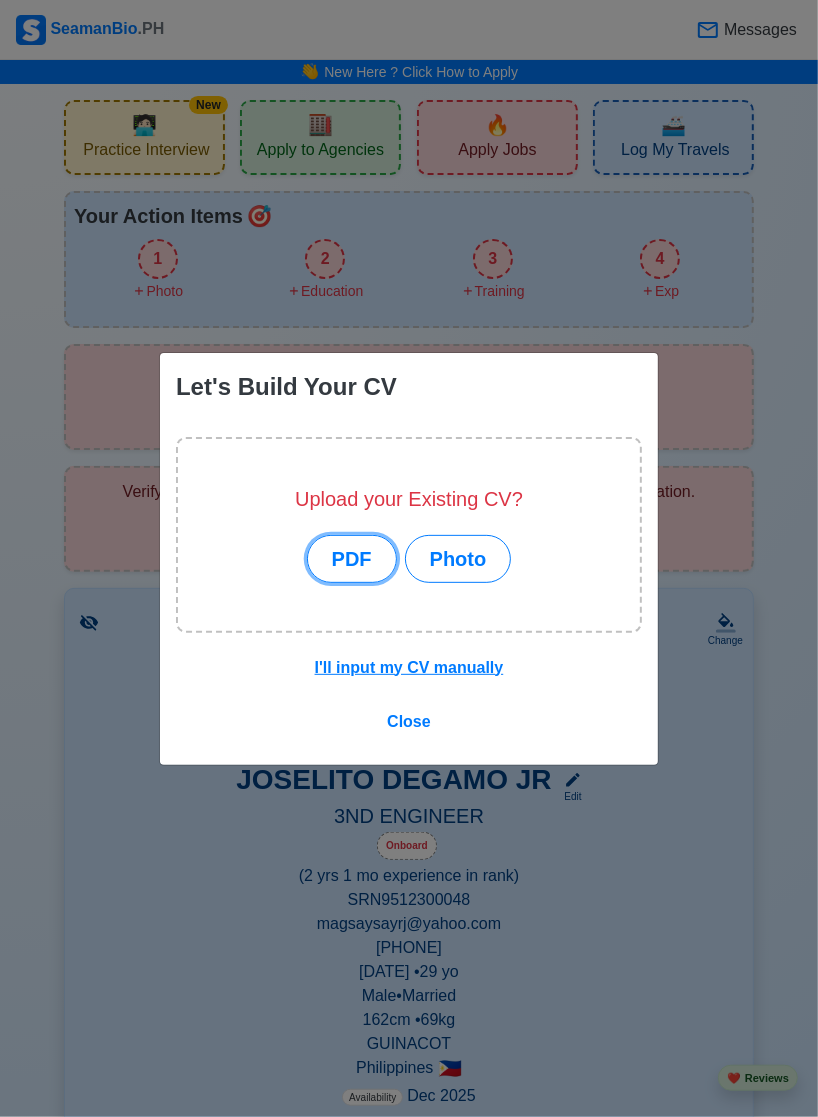 click on "PDF" at bounding box center [352, 559] 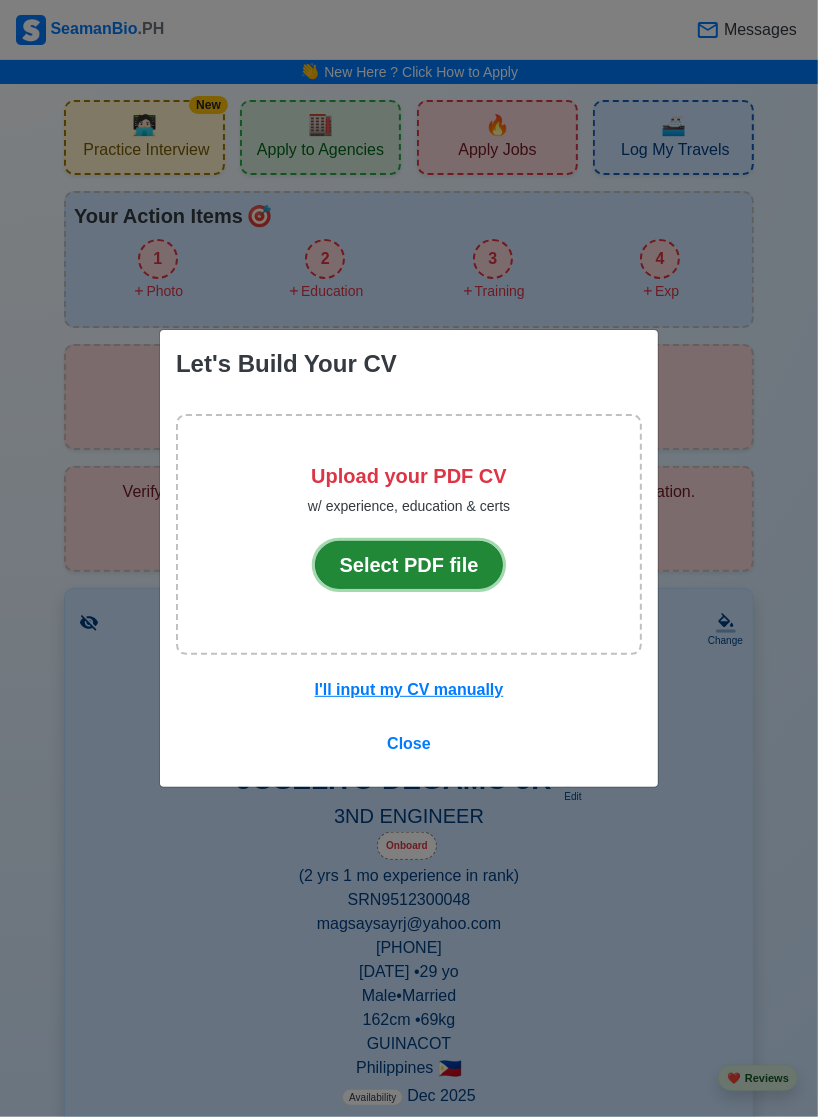 click on "Select PDF file" at bounding box center [409, 565] 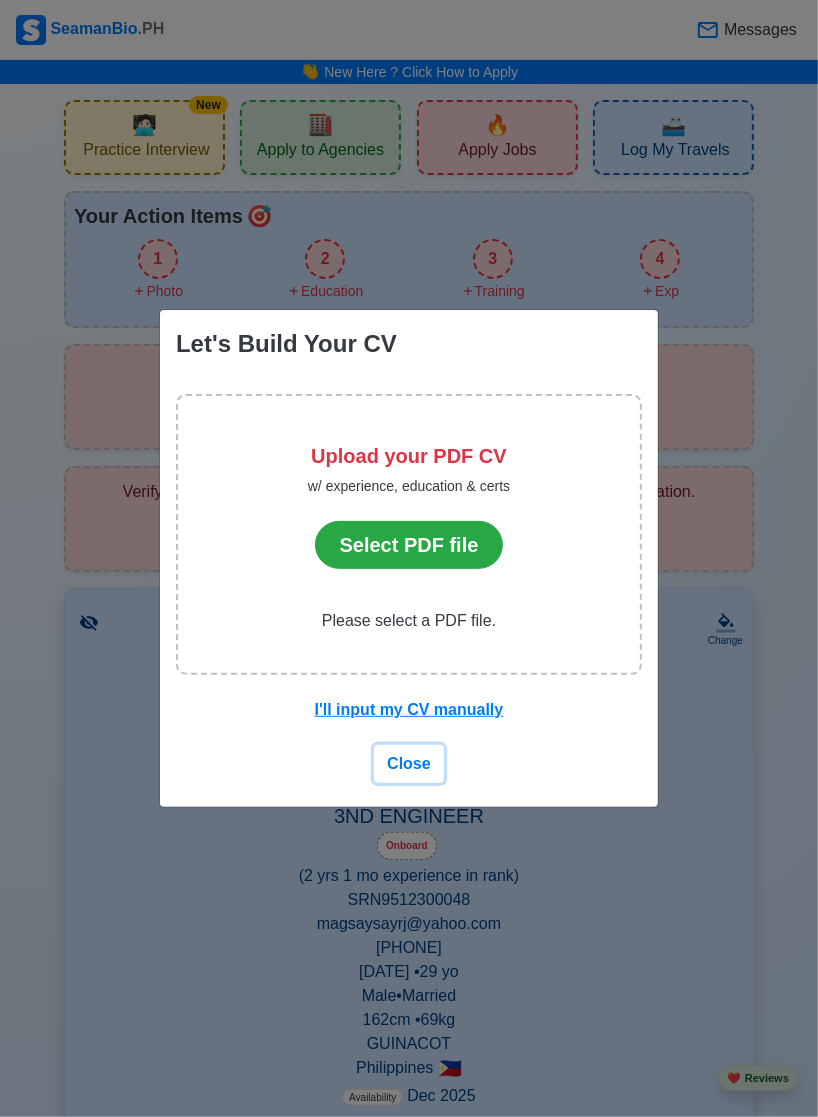 click on "Close" at bounding box center (409, 763) 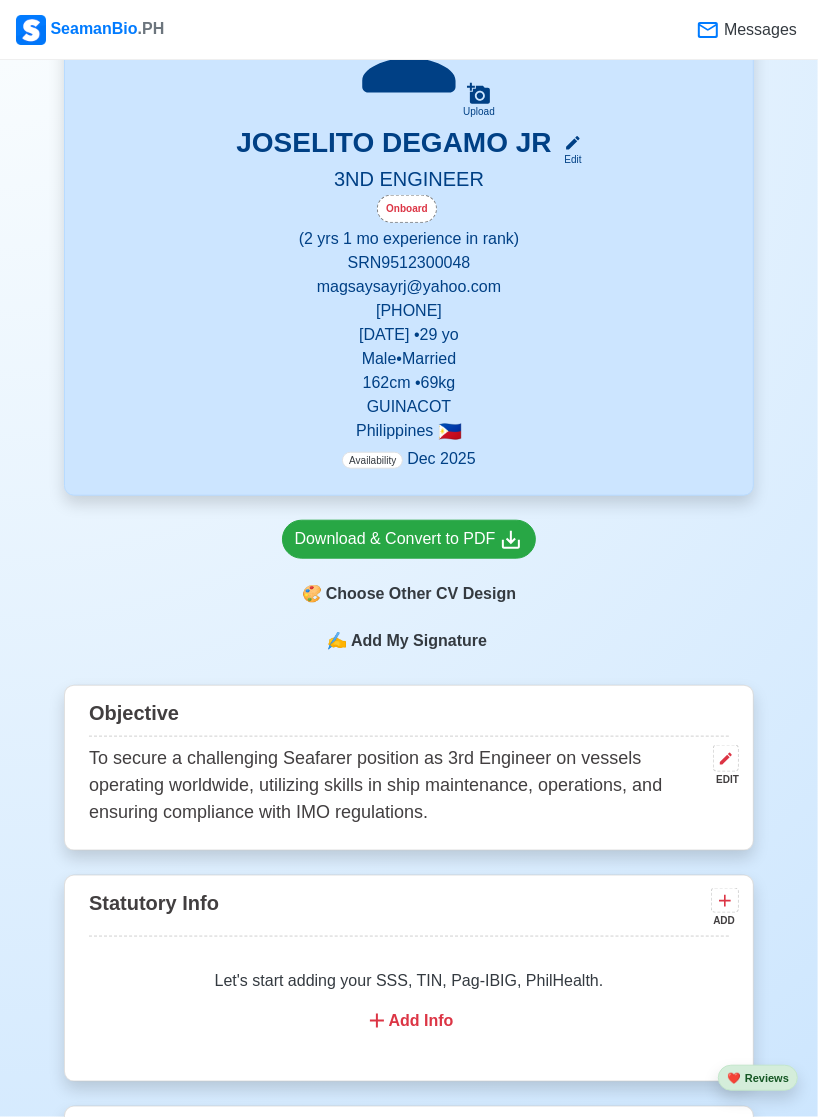 scroll, scrollTop: 0, scrollLeft: 0, axis: both 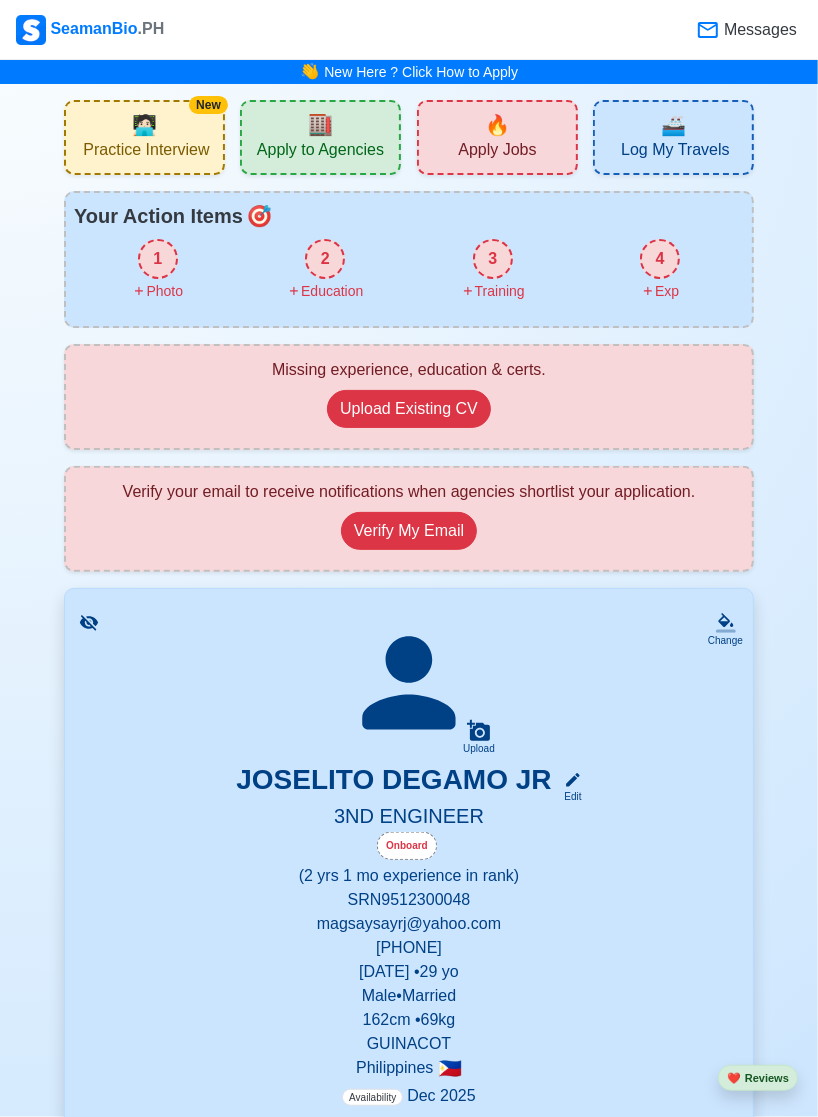 click on "🏬   Apply to Agencies" at bounding box center (320, 137) 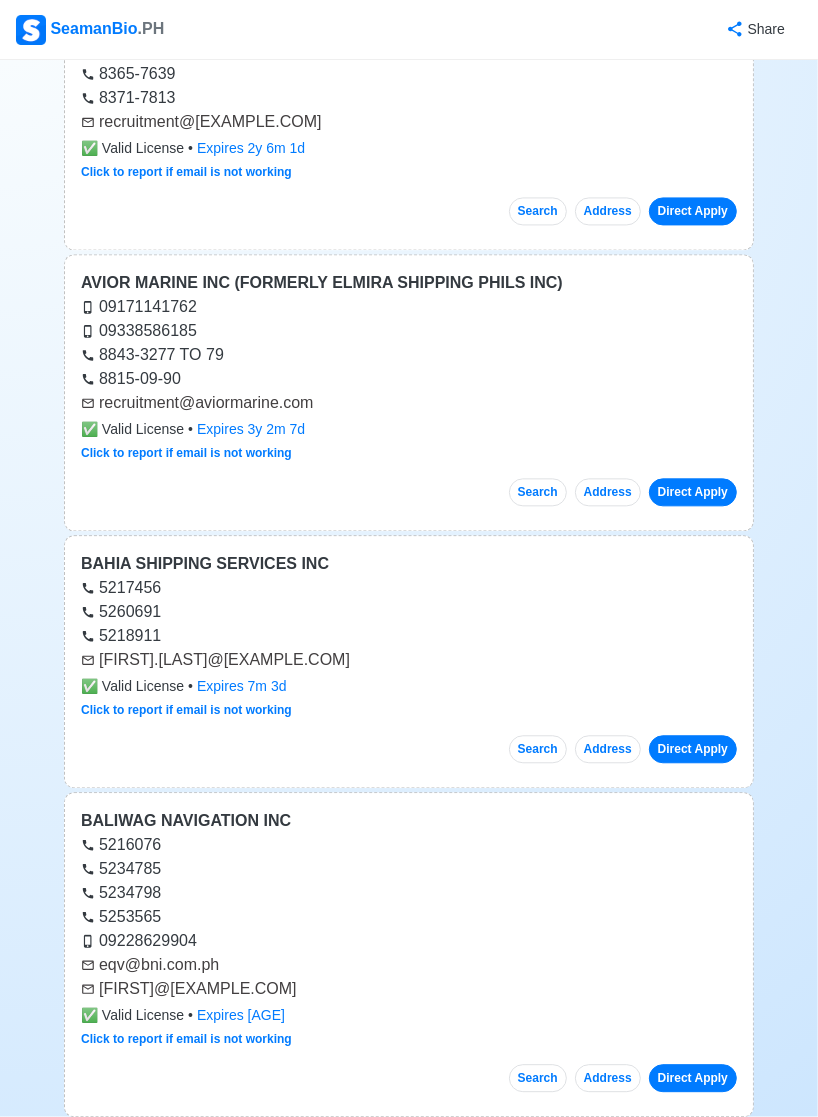scroll, scrollTop: 9299, scrollLeft: 0, axis: vertical 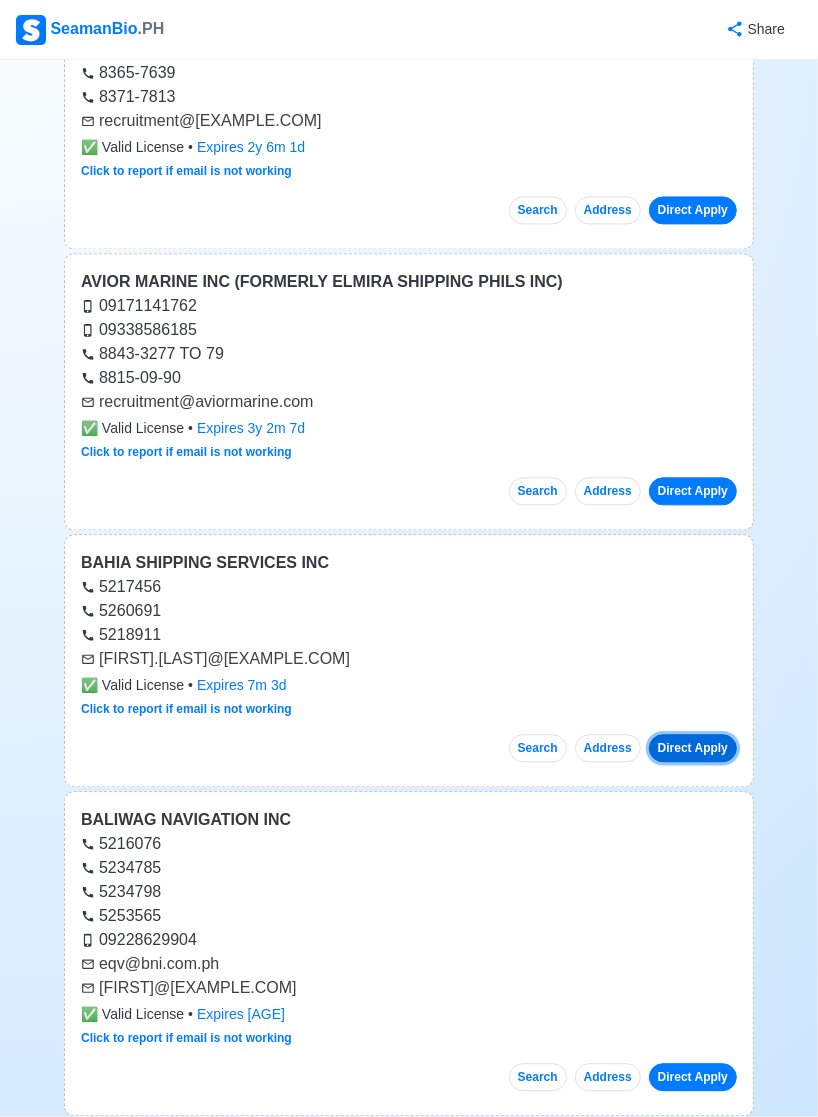 click on "Direct Apply" at bounding box center (693, 748) 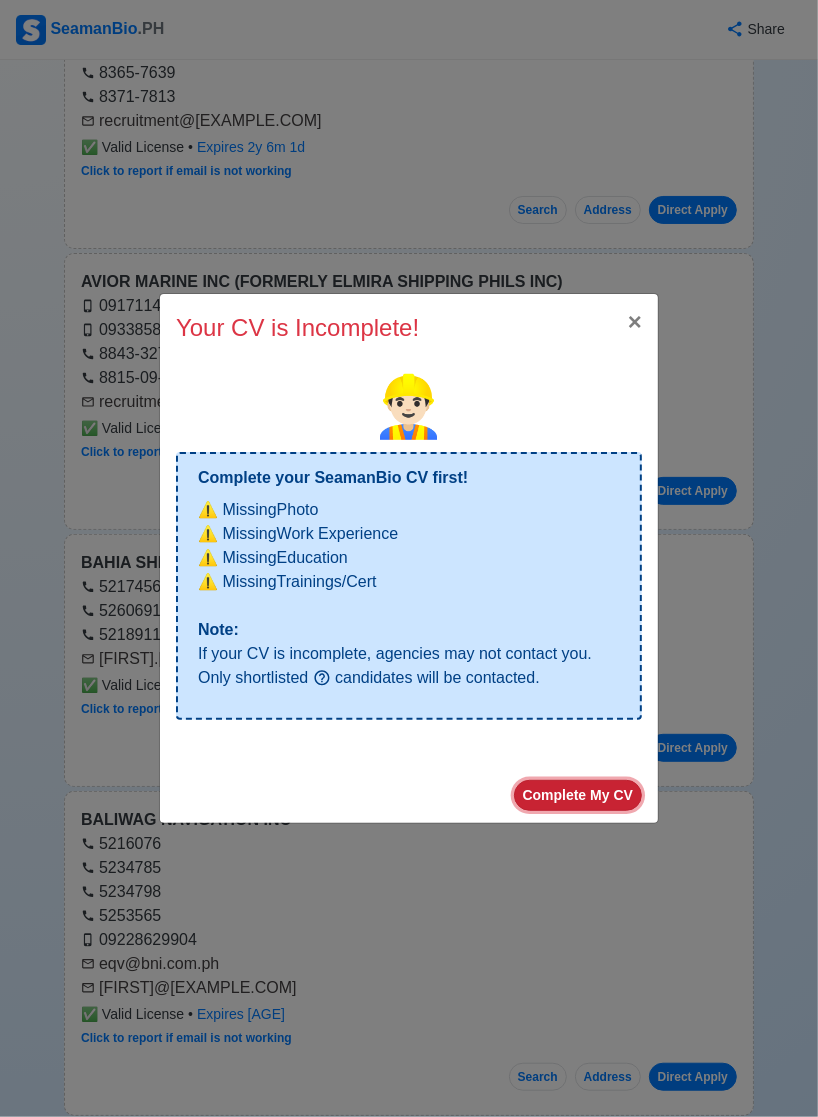 click on "Complete My CV" at bounding box center [578, 795] 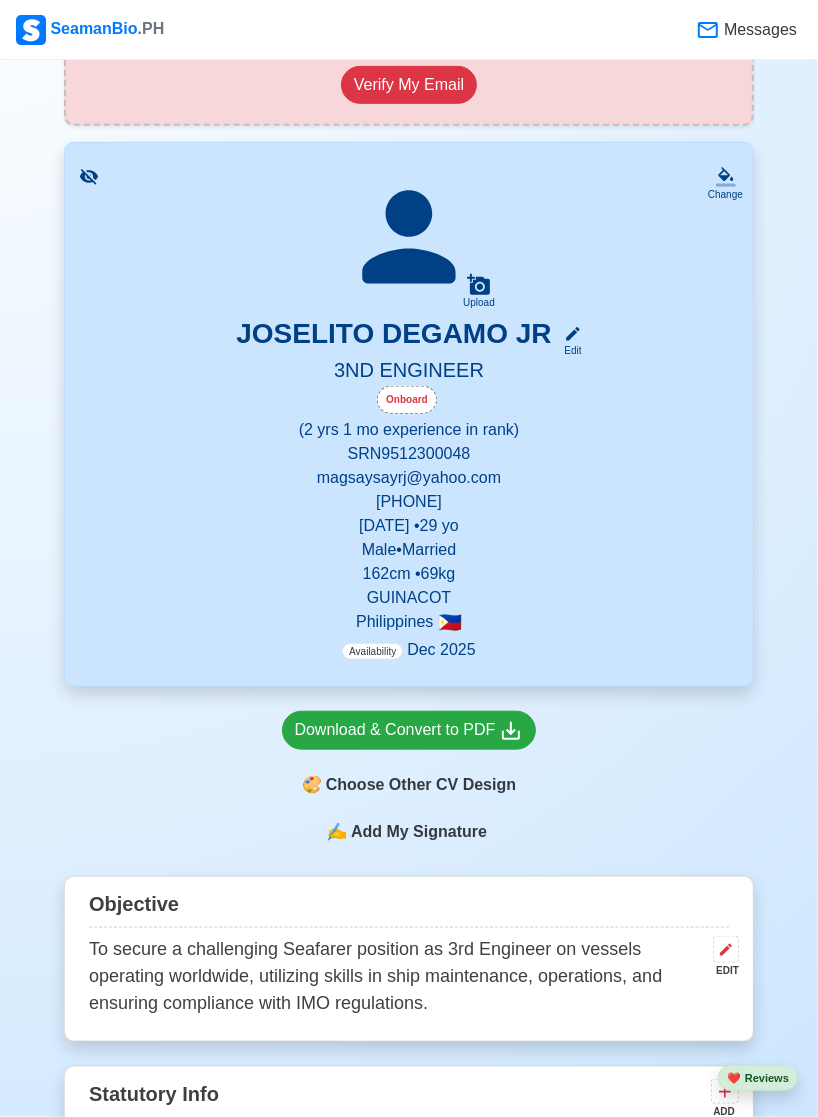 scroll, scrollTop: 456, scrollLeft: 0, axis: vertical 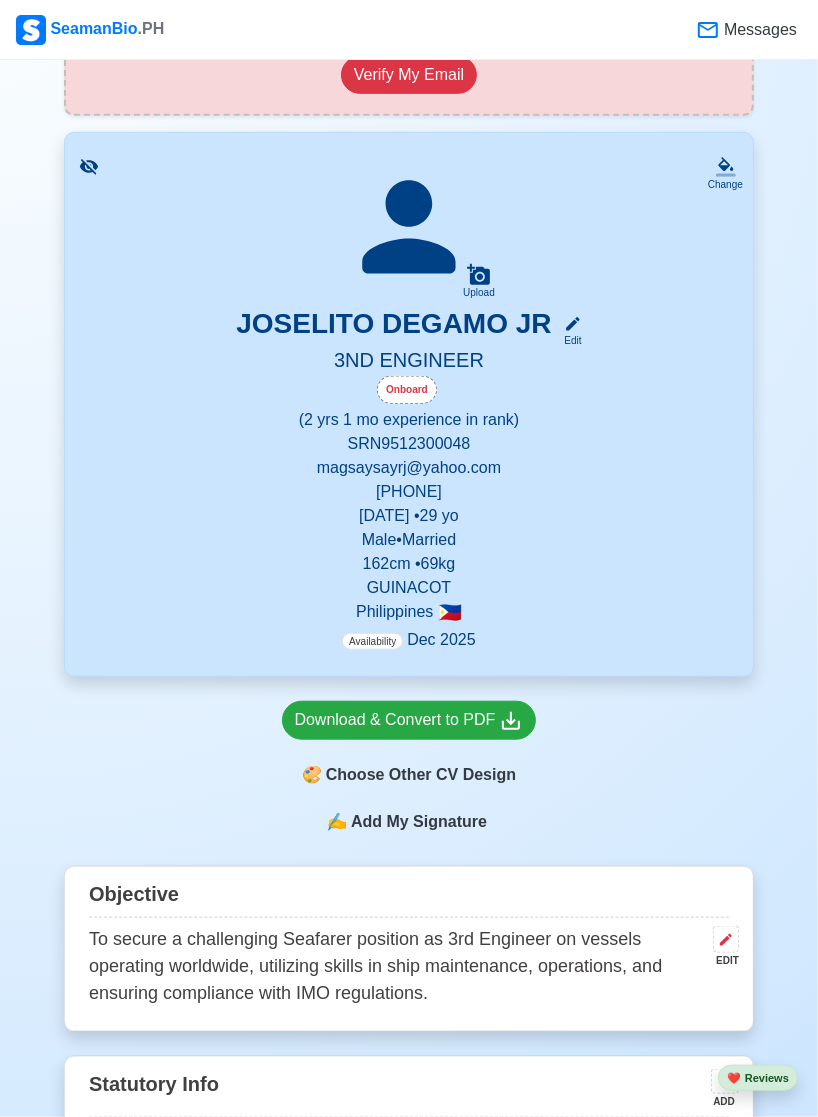 click on "🎨 Choose Other CV Design" at bounding box center [409, 775] 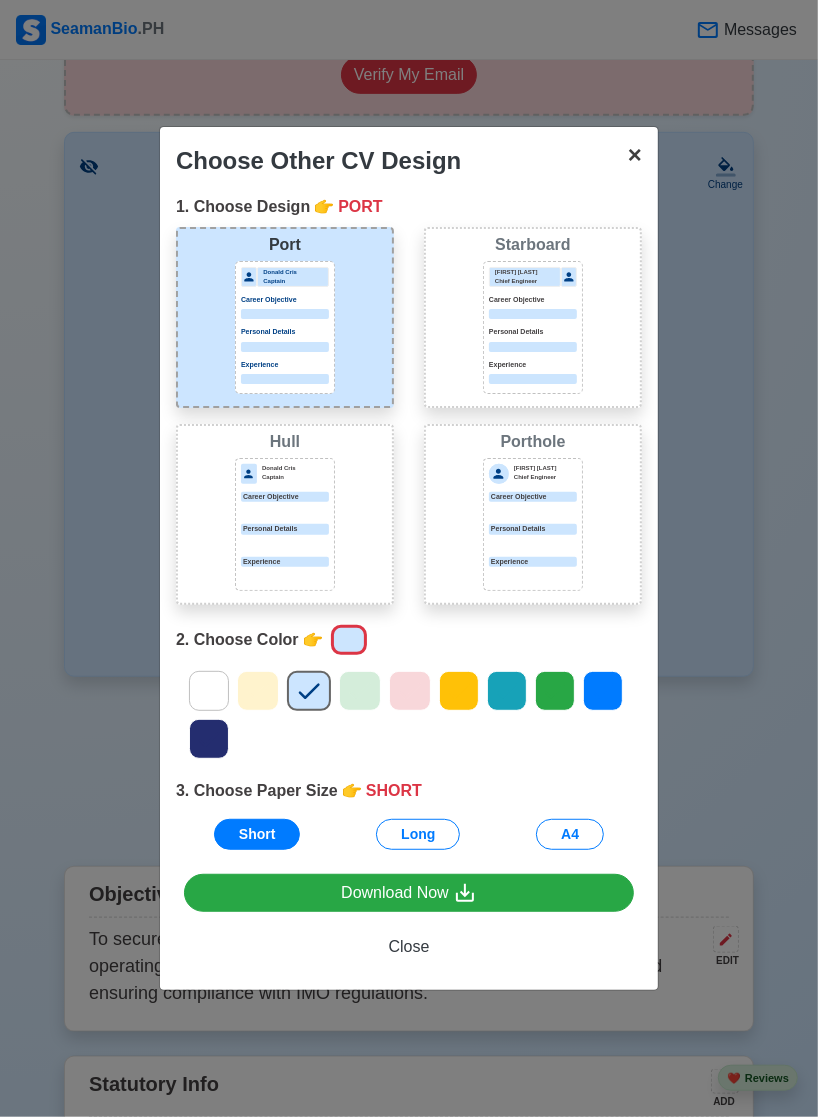click on "×" at bounding box center (635, 154) 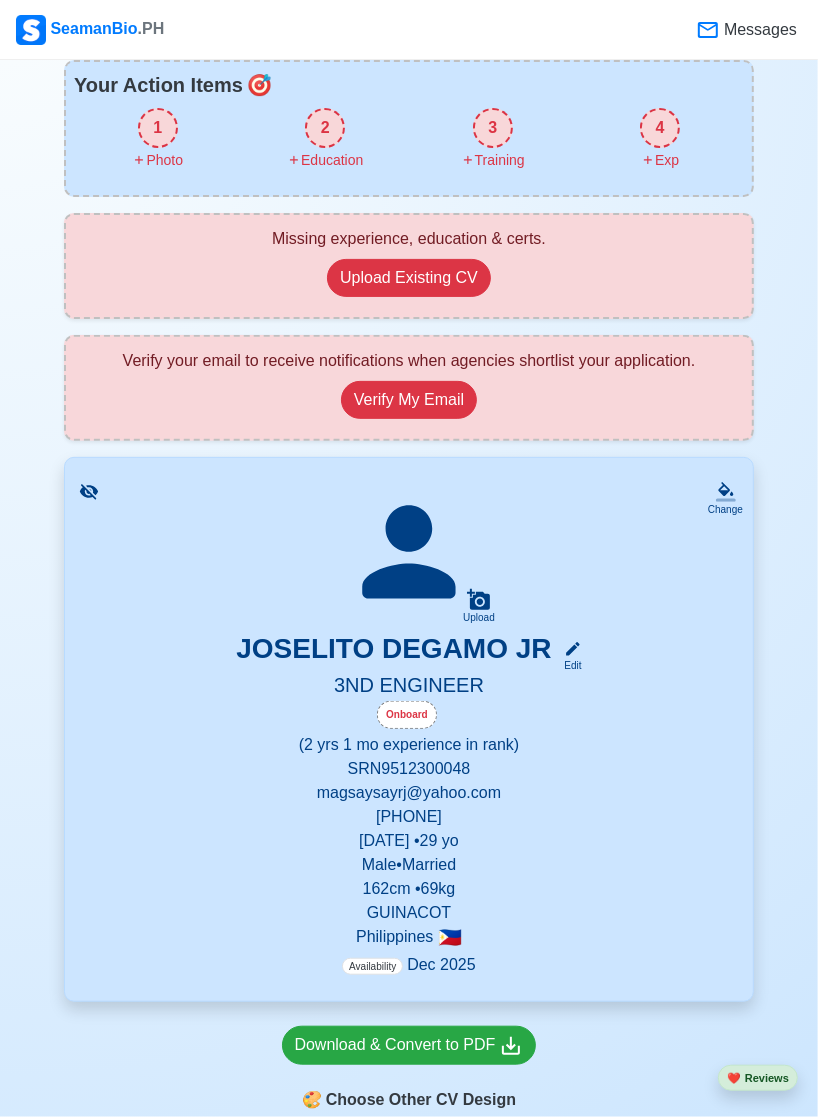scroll, scrollTop: 0, scrollLeft: 0, axis: both 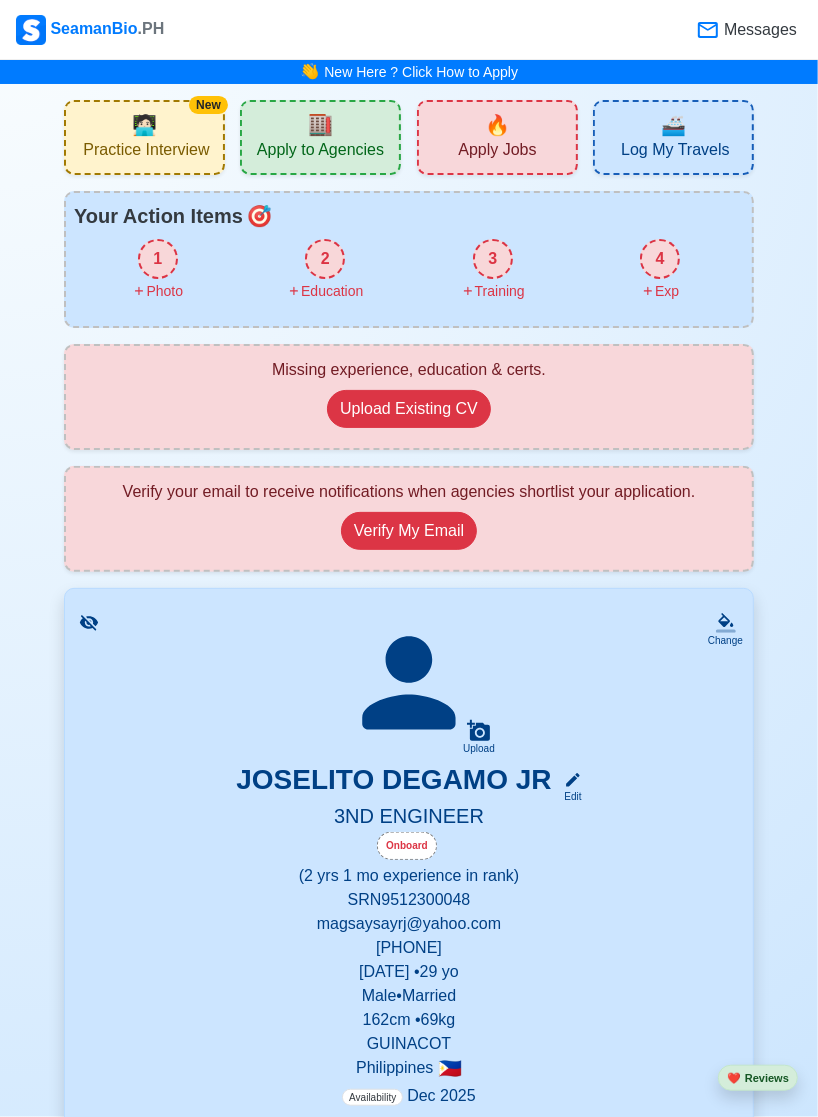 click on "Practice Interview" at bounding box center (146, 152) 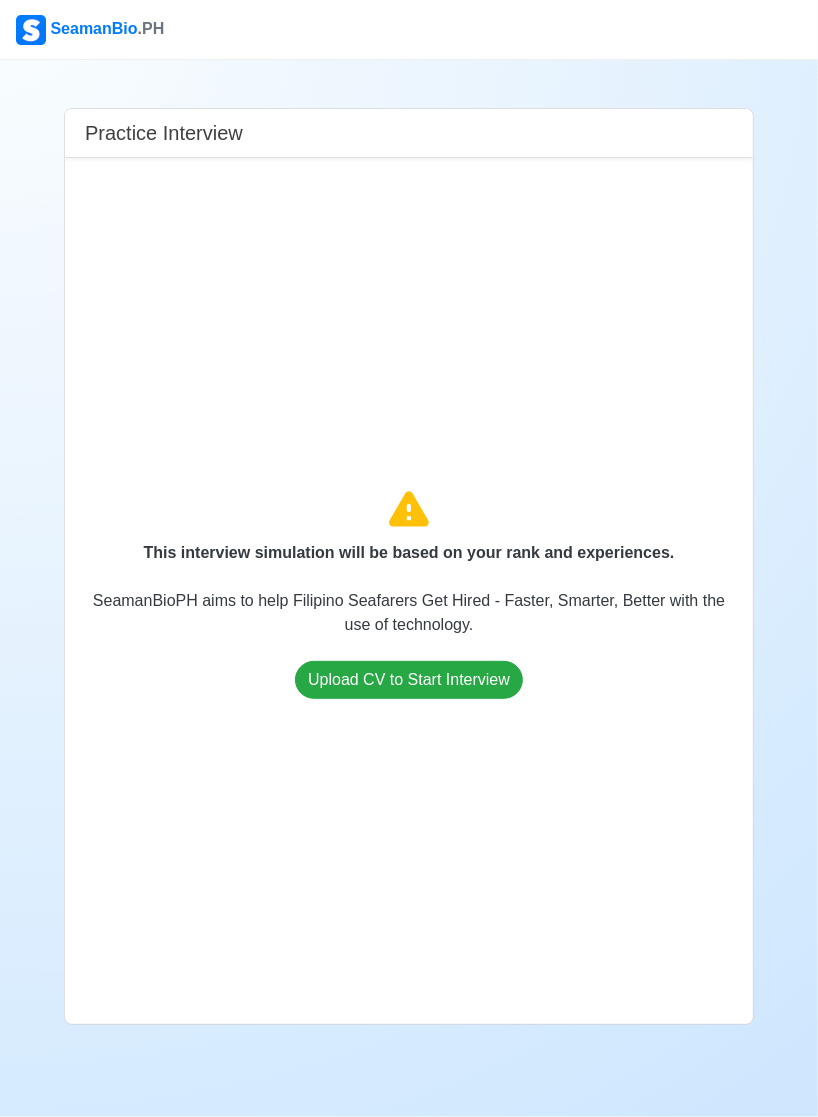 scroll, scrollTop: 15, scrollLeft: 0, axis: vertical 